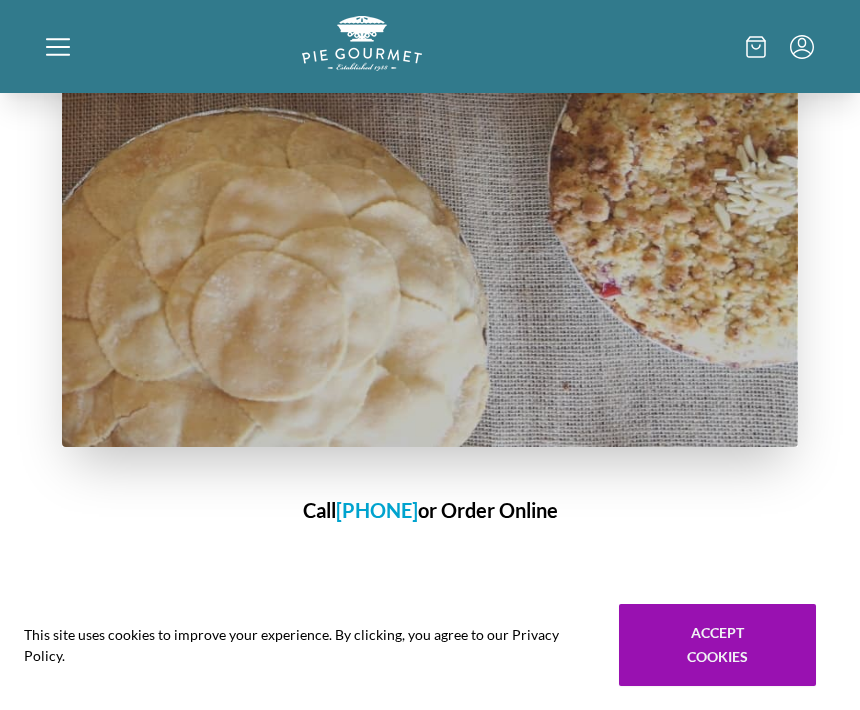 scroll, scrollTop: 1266, scrollLeft: 0, axis: vertical 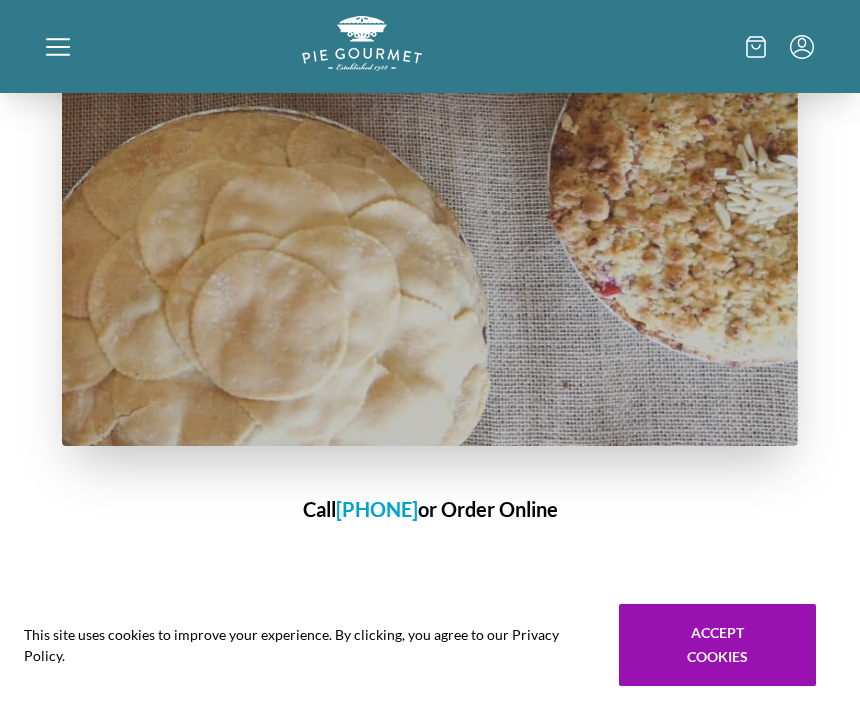 click 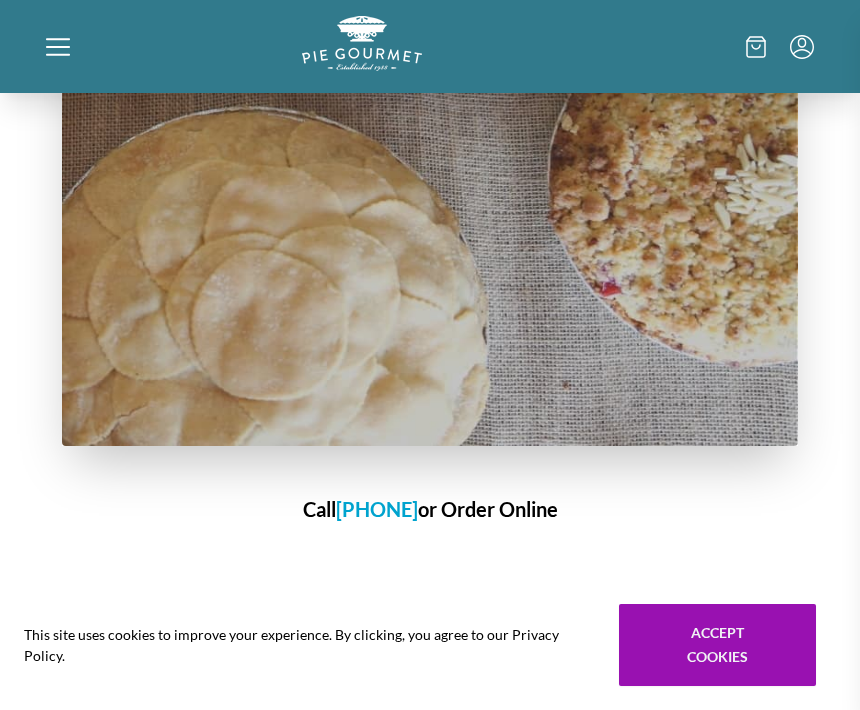 click at bounding box center [430, 355] 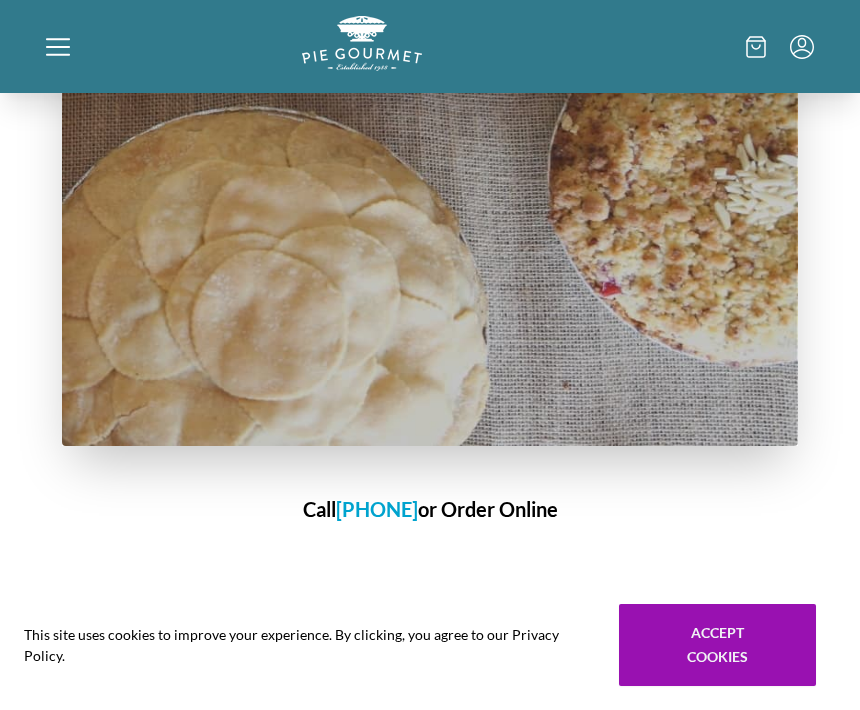 click 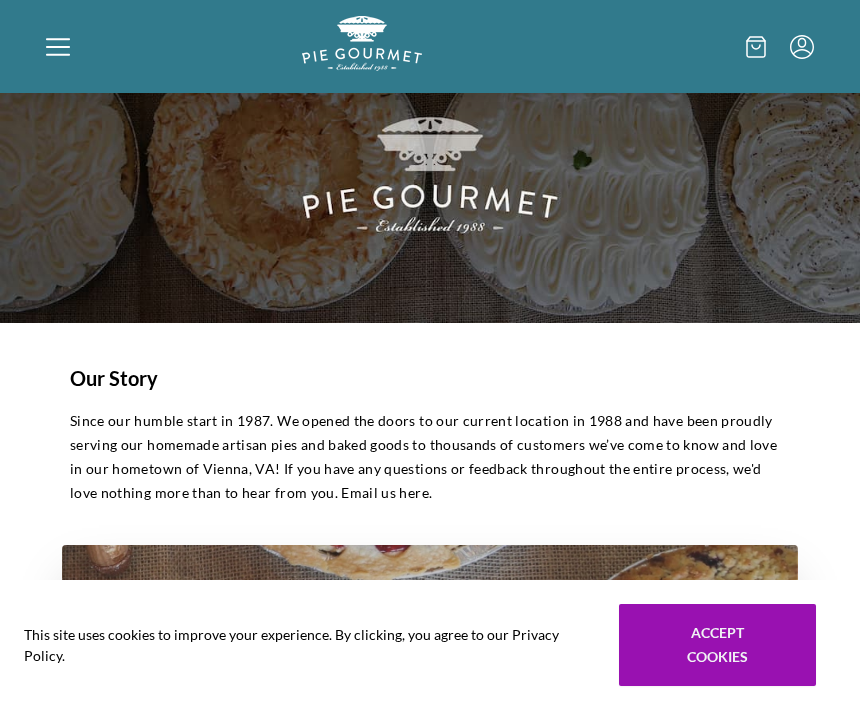 scroll, scrollTop: 0, scrollLeft: 0, axis: both 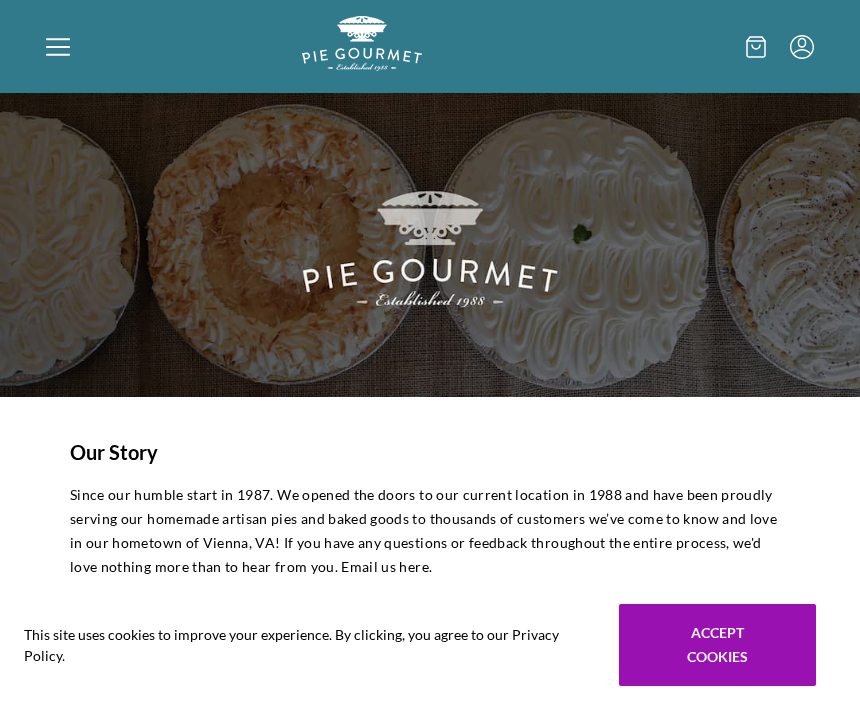 click 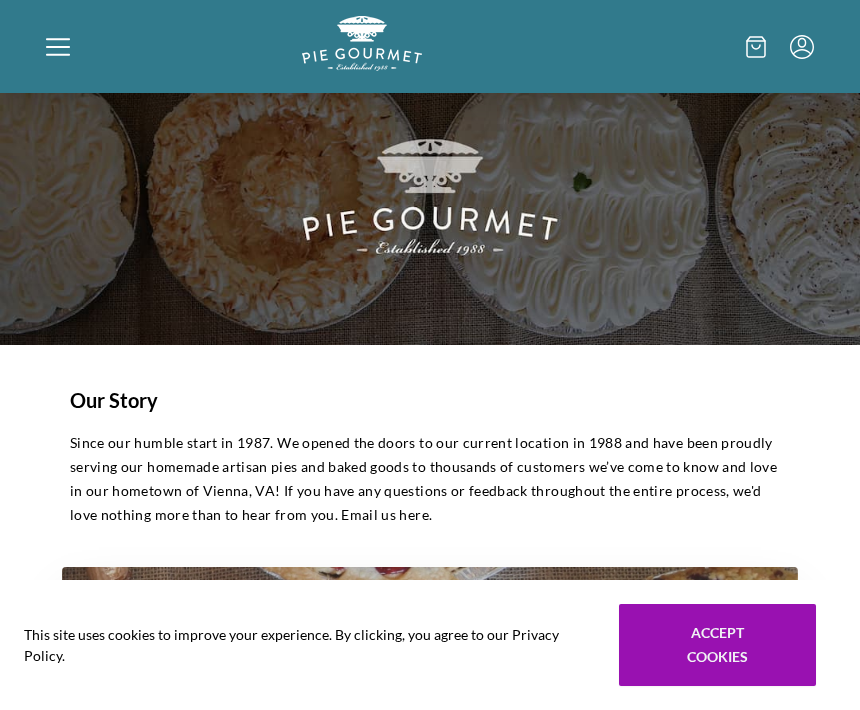 scroll, scrollTop: 60, scrollLeft: 0, axis: vertical 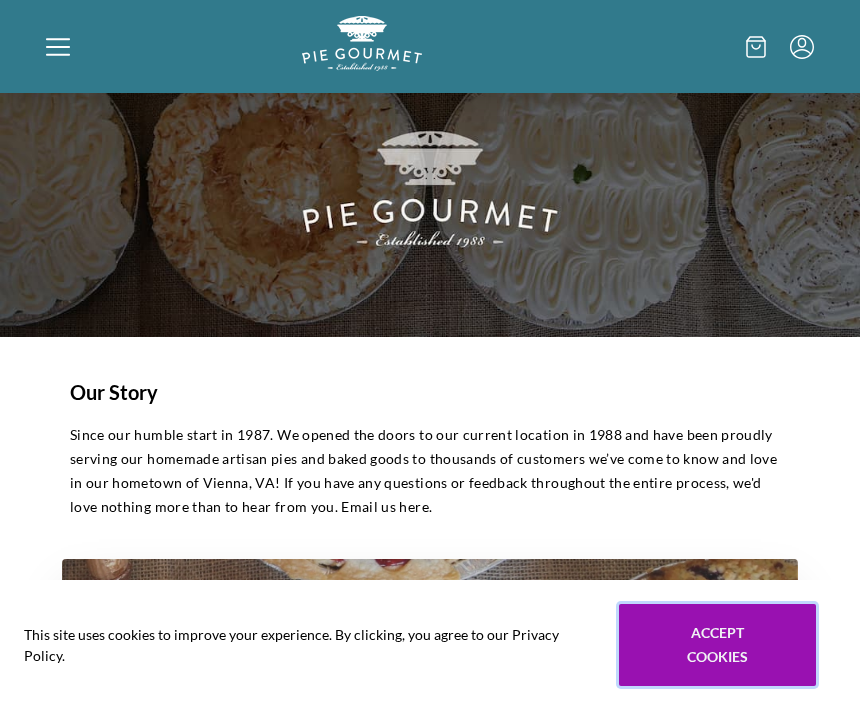 click on "Accept cookies" at bounding box center (717, 645) 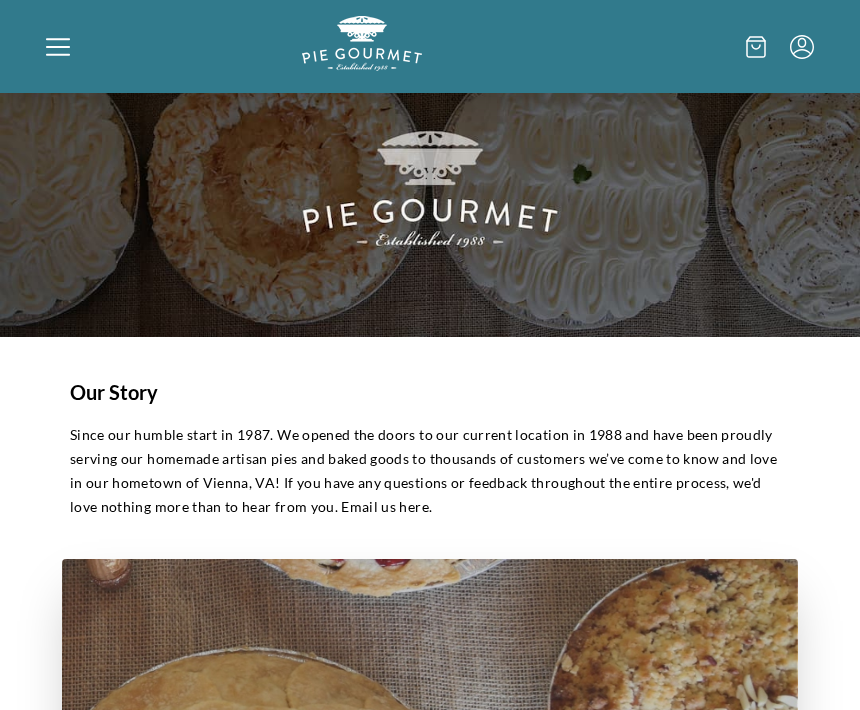 click 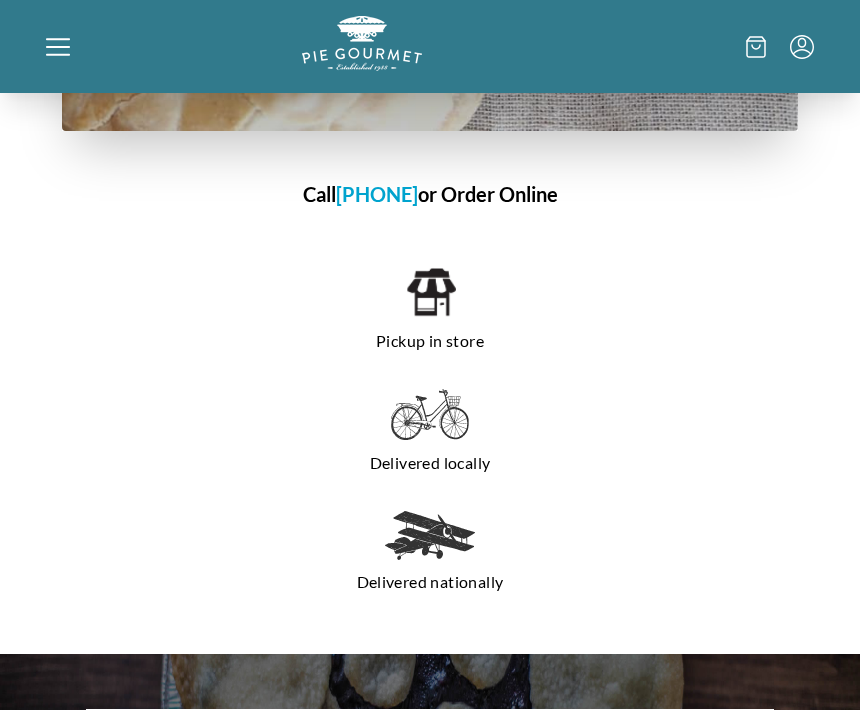 scroll, scrollTop: 1579, scrollLeft: 0, axis: vertical 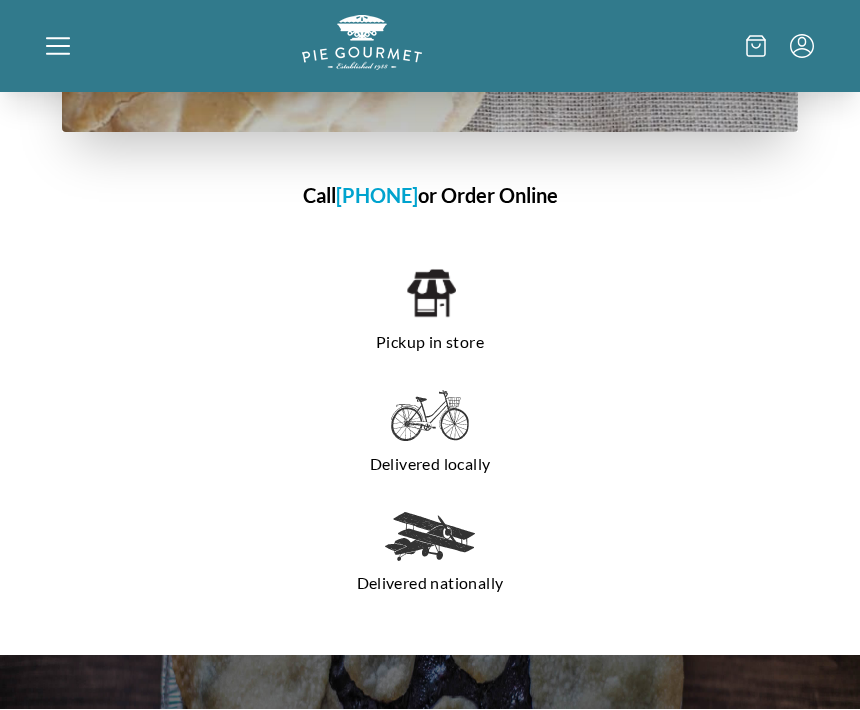 click at bounding box center [430, 417] 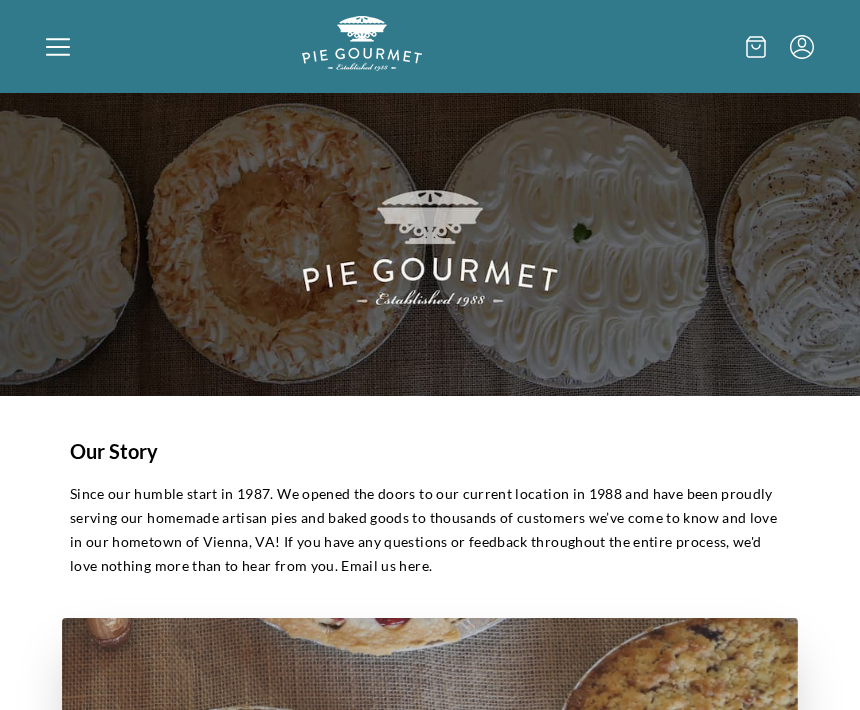scroll, scrollTop: 0, scrollLeft: 0, axis: both 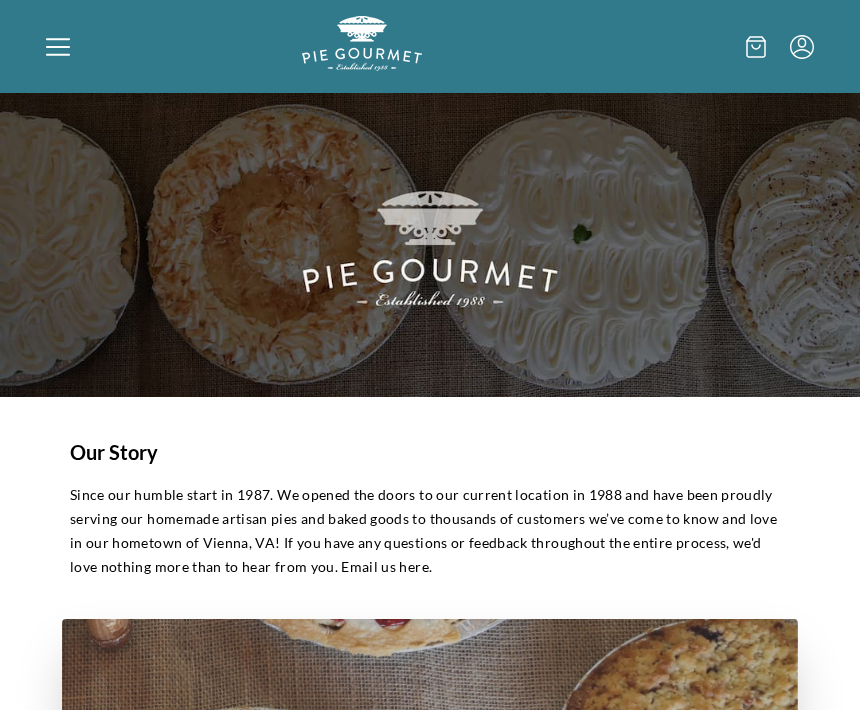 click at bounding box center (686, 46) 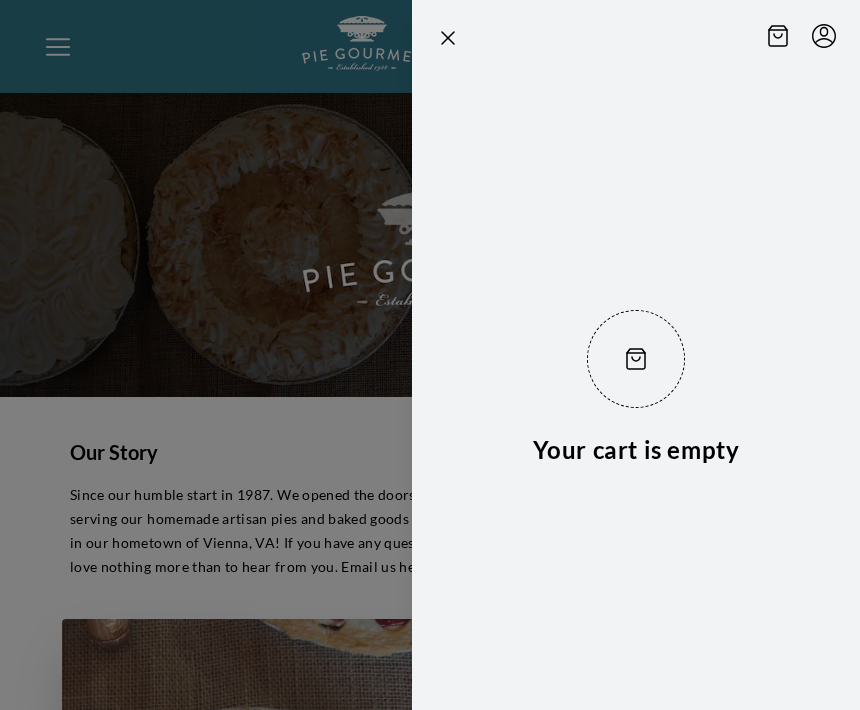 click 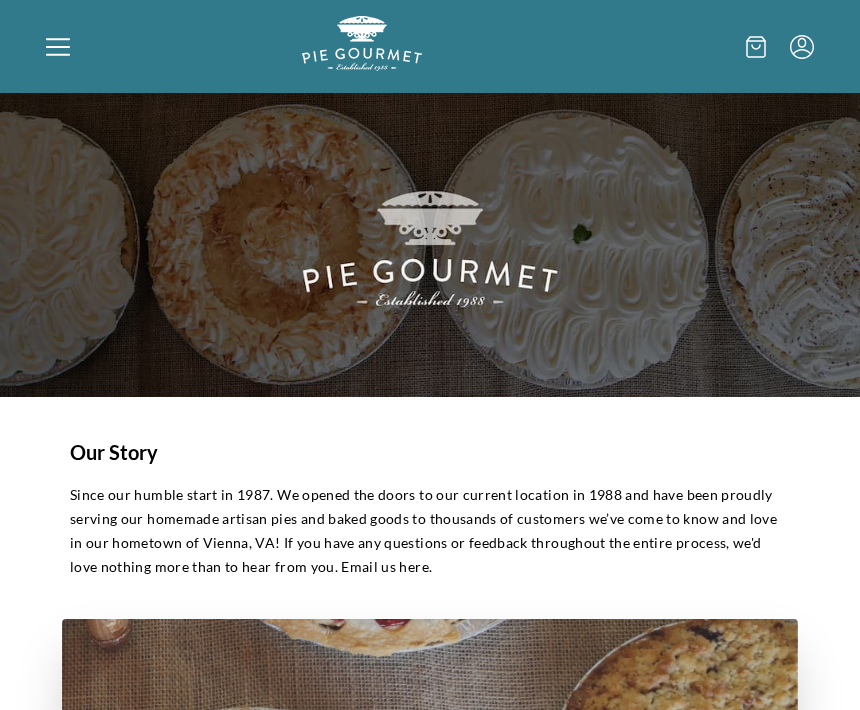 click 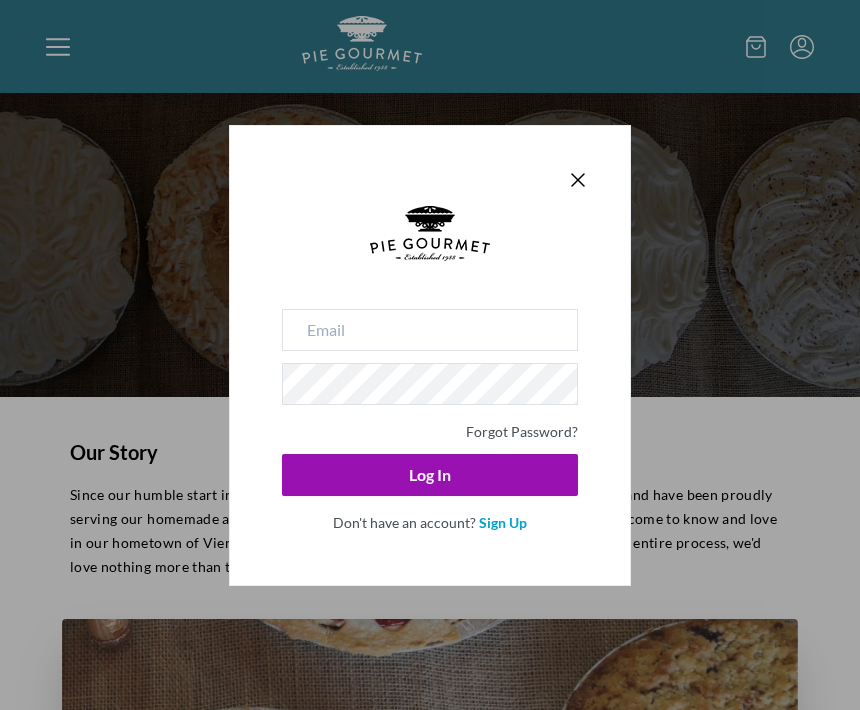 click 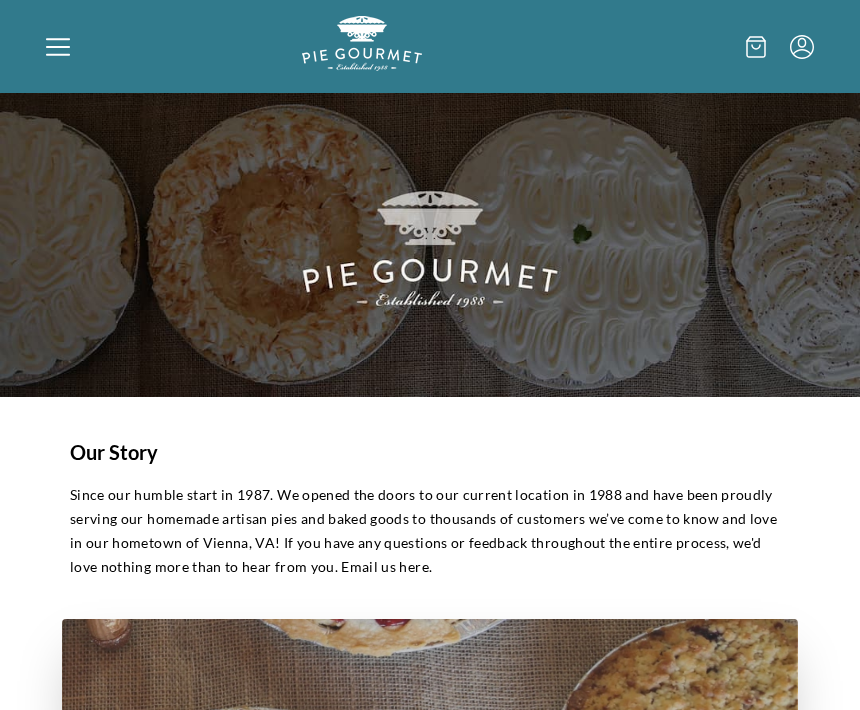 click at bounding box center (430, 245) 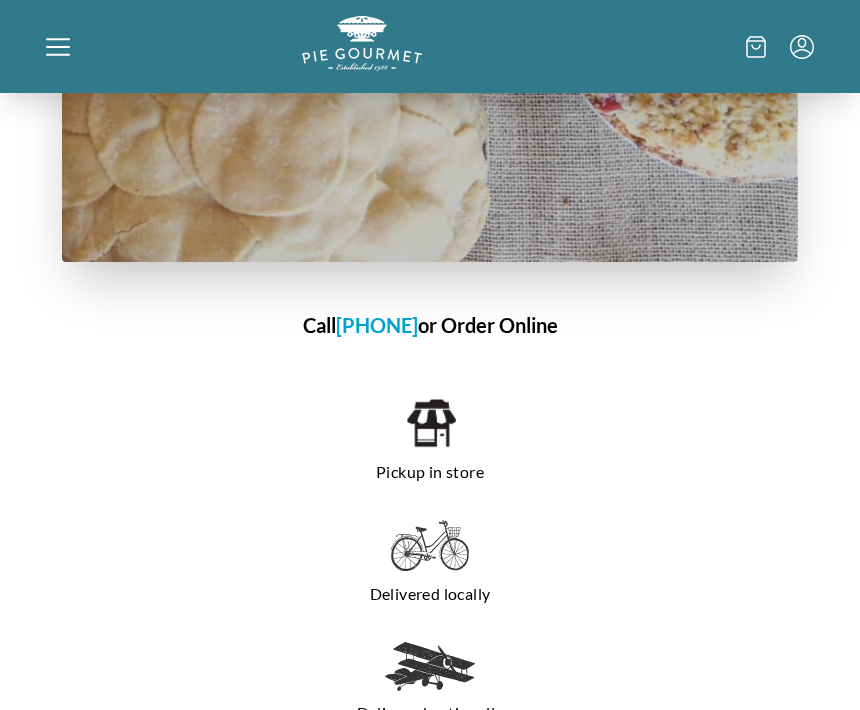 scroll, scrollTop: 1450, scrollLeft: 0, axis: vertical 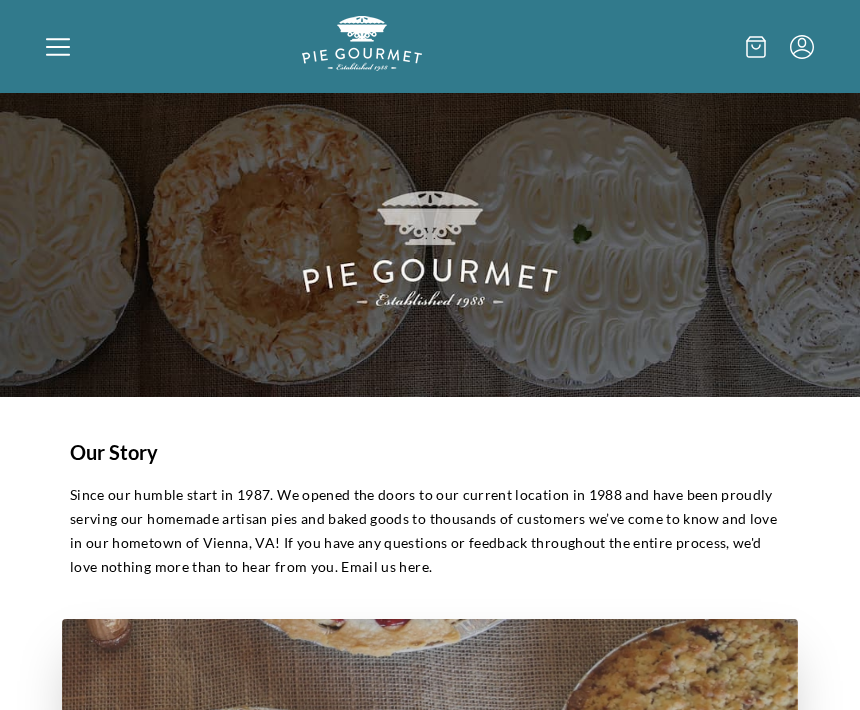 click on "Home Shop" at bounding box center (430, 46) 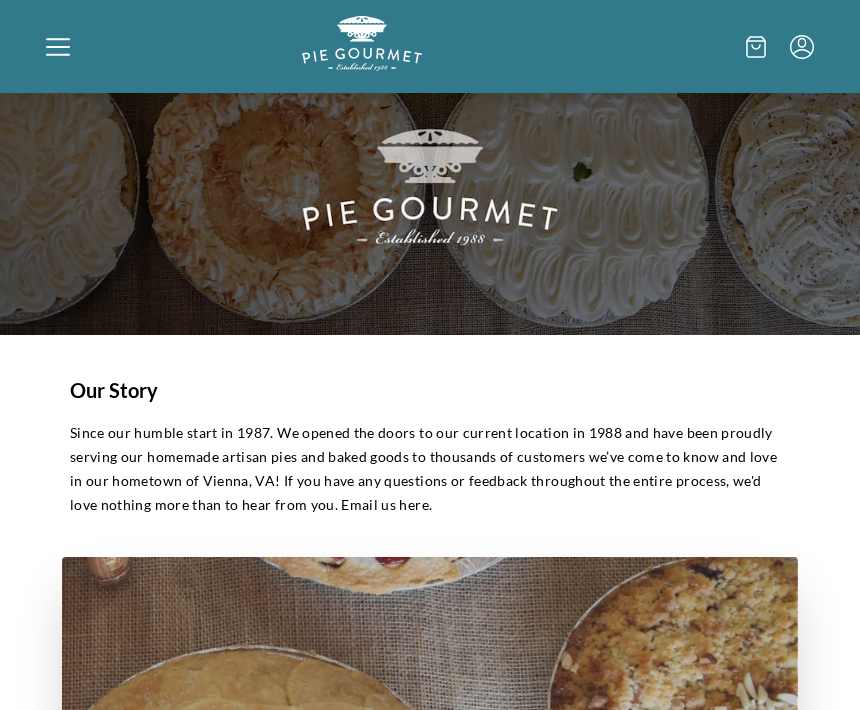 scroll, scrollTop: 0, scrollLeft: 0, axis: both 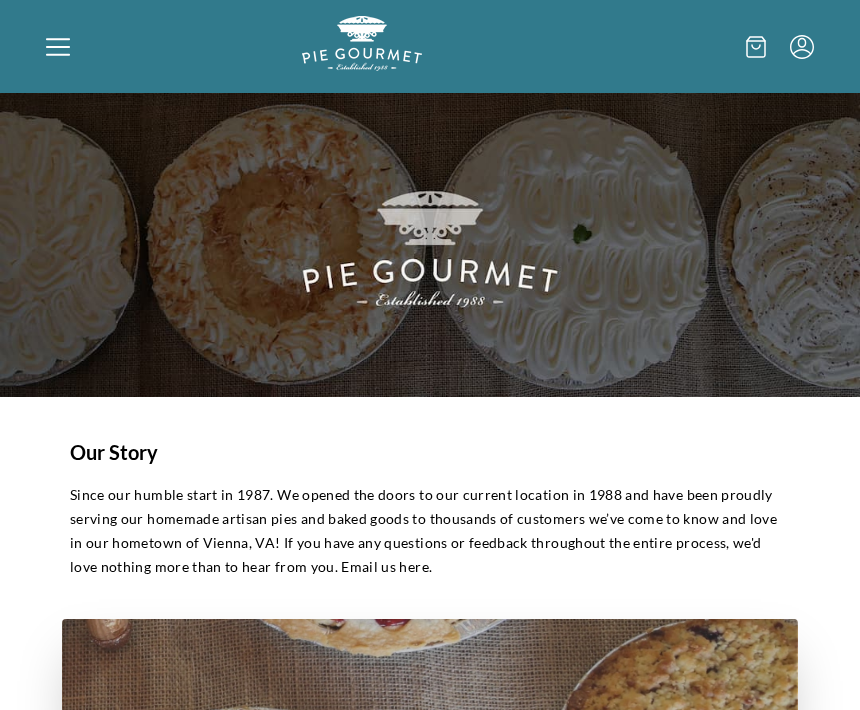 click on "Home Shop" at bounding box center [430, 355] 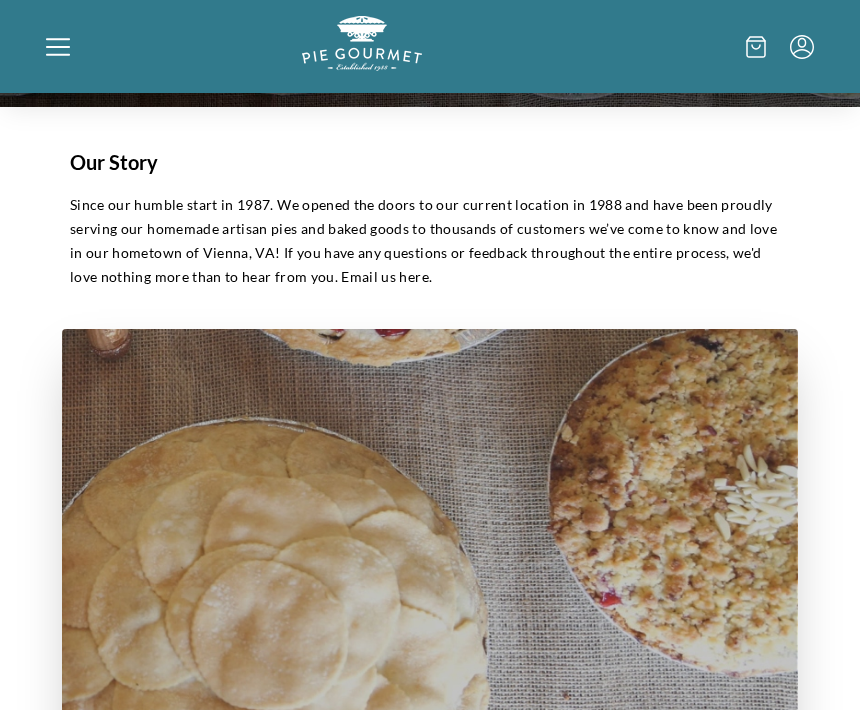 scroll, scrollTop: 0, scrollLeft: 0, axis: both 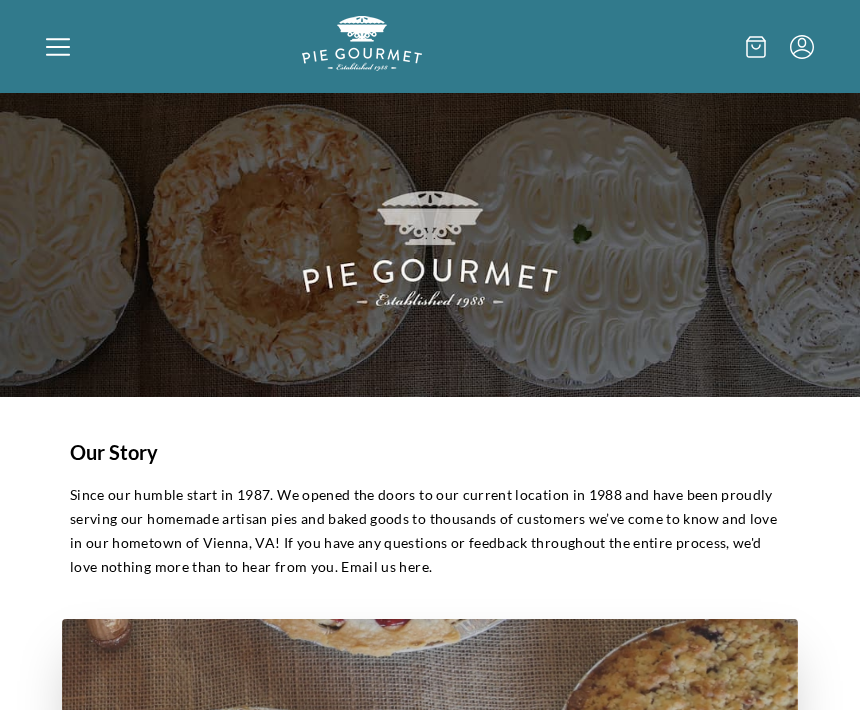 click 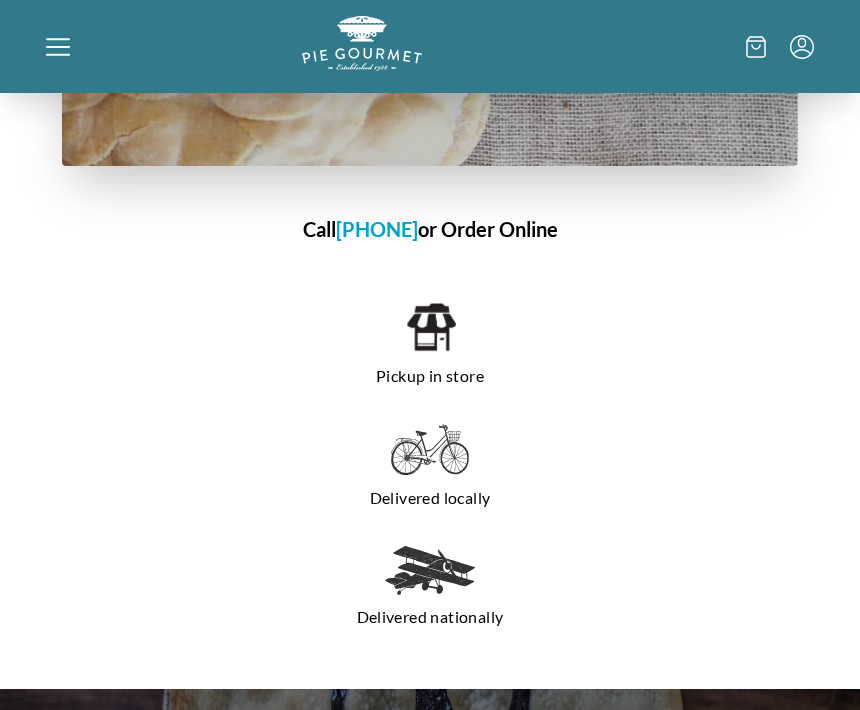 scroll, scrollTop: 1546, scrollLeft: 0, axis: vertical 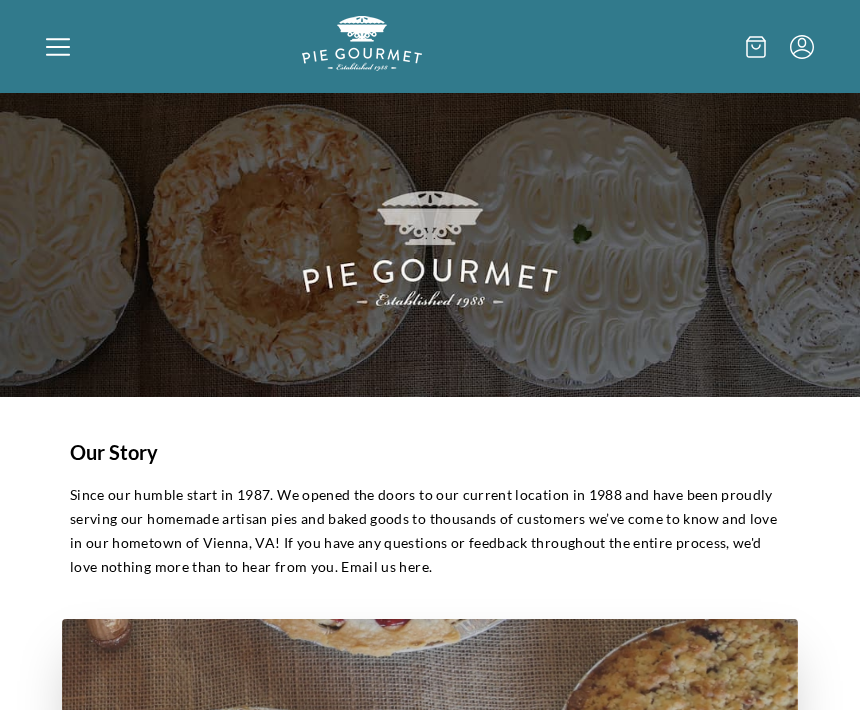 click 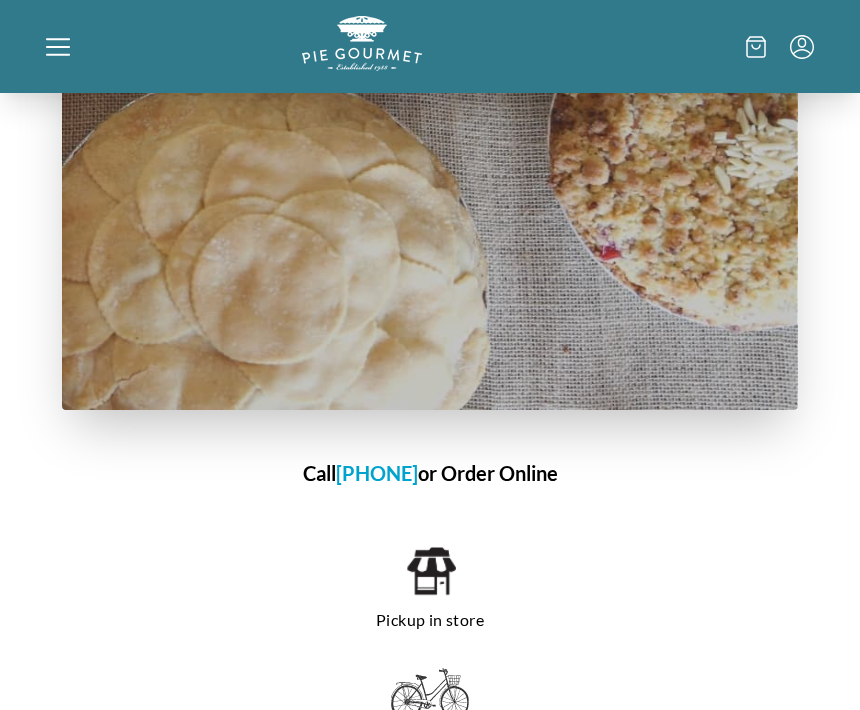 scroll, scrollTop: 1302, scrollLeft: 0, axis: vertical 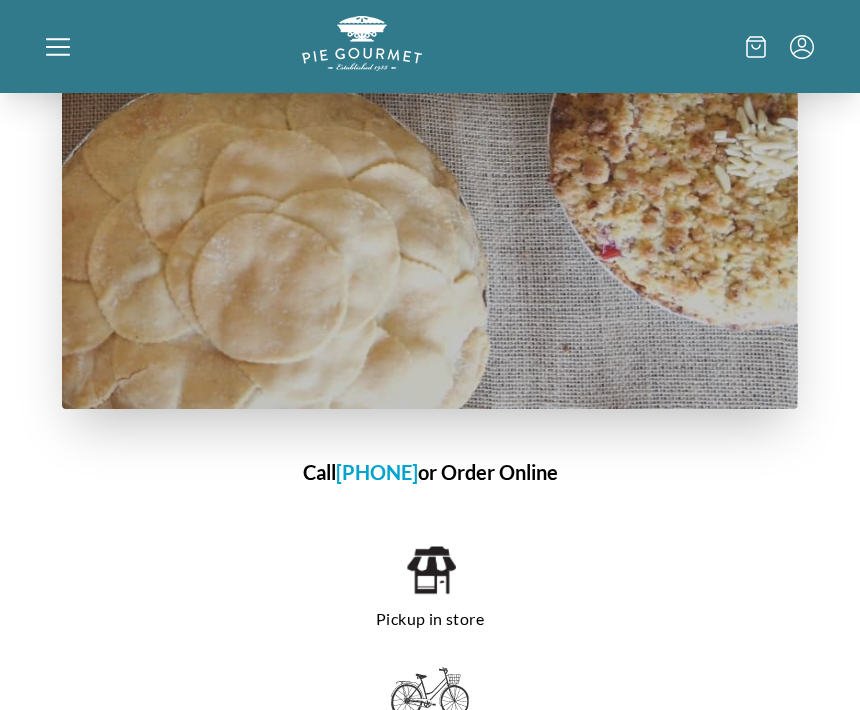 click on "Call  703-281-7437  or Order Online" at bounding box center (430, 473) 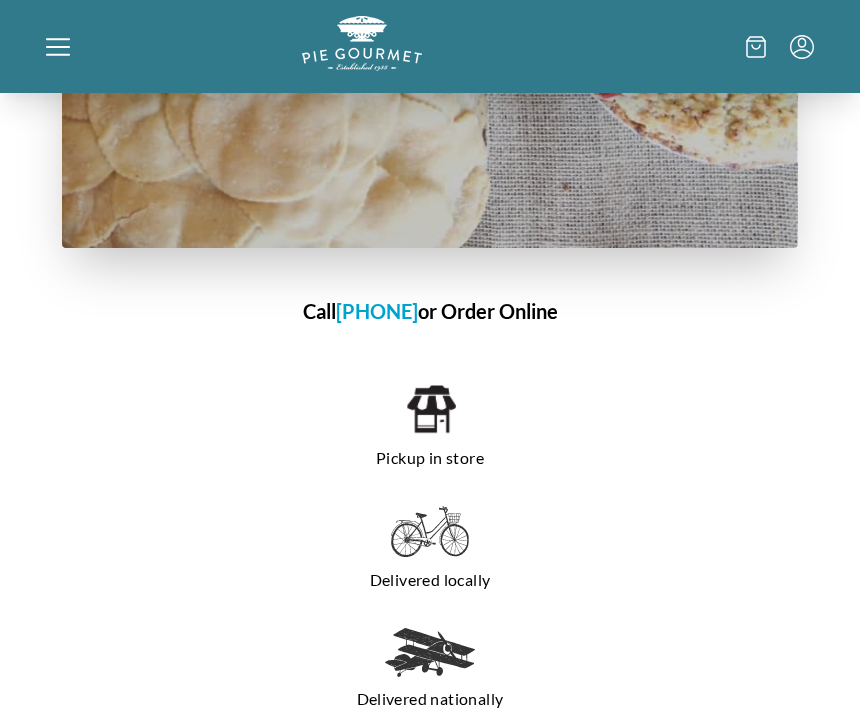 scroll, scrollTop: 1464, scrollLeft: 0, axis: vertical 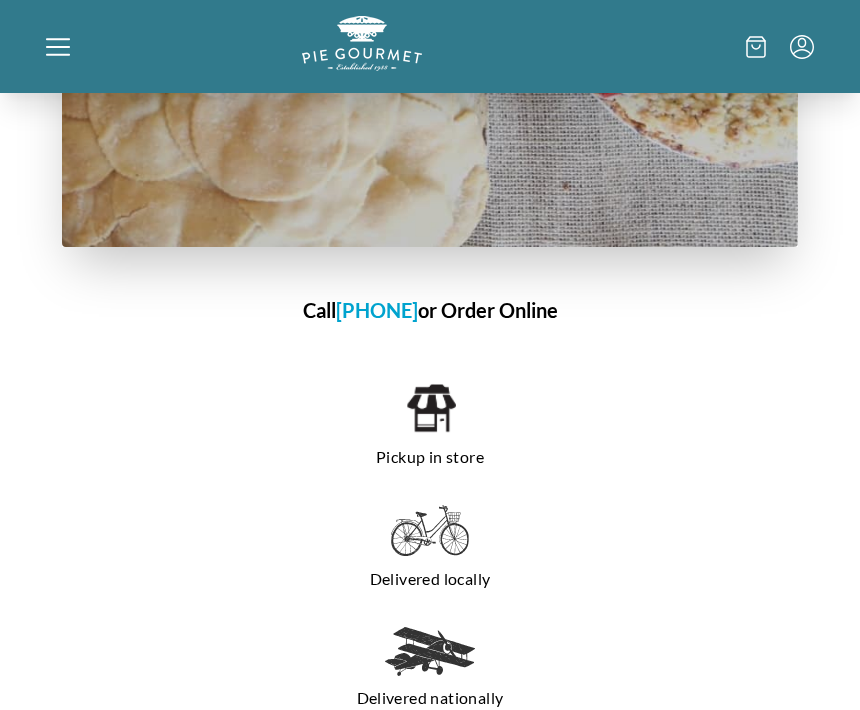 click at bounding box center (430, 409) 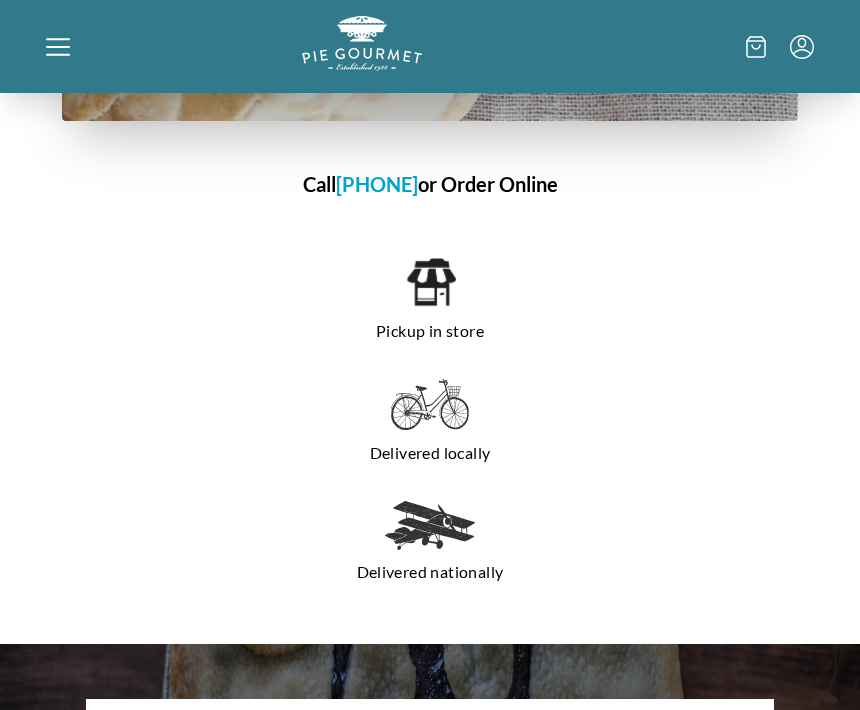 scroll, scrollTop: 1591, scrollLeft: 0, axis: vertical 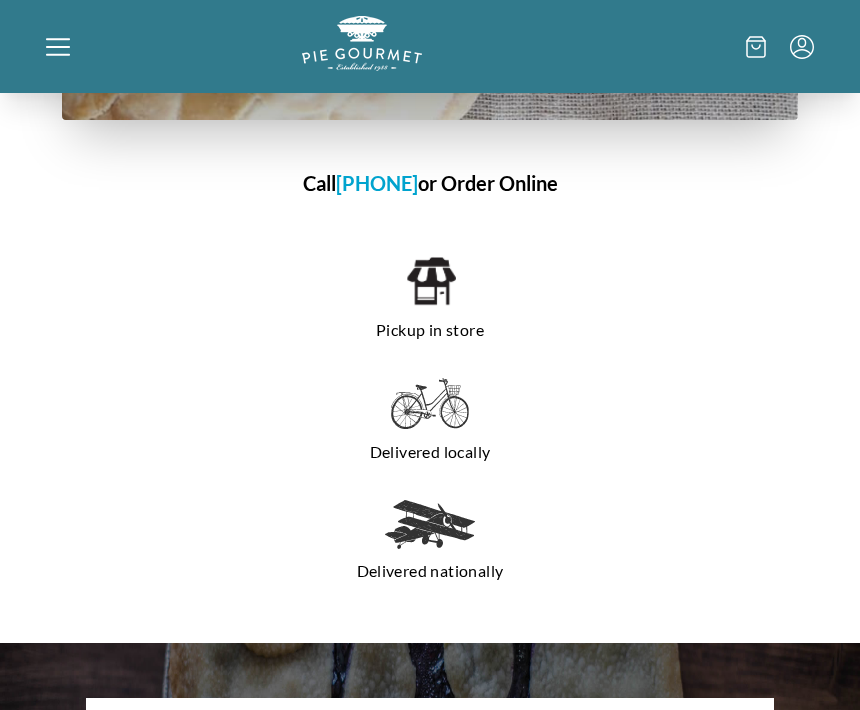 click at bounding box center [430, 405] 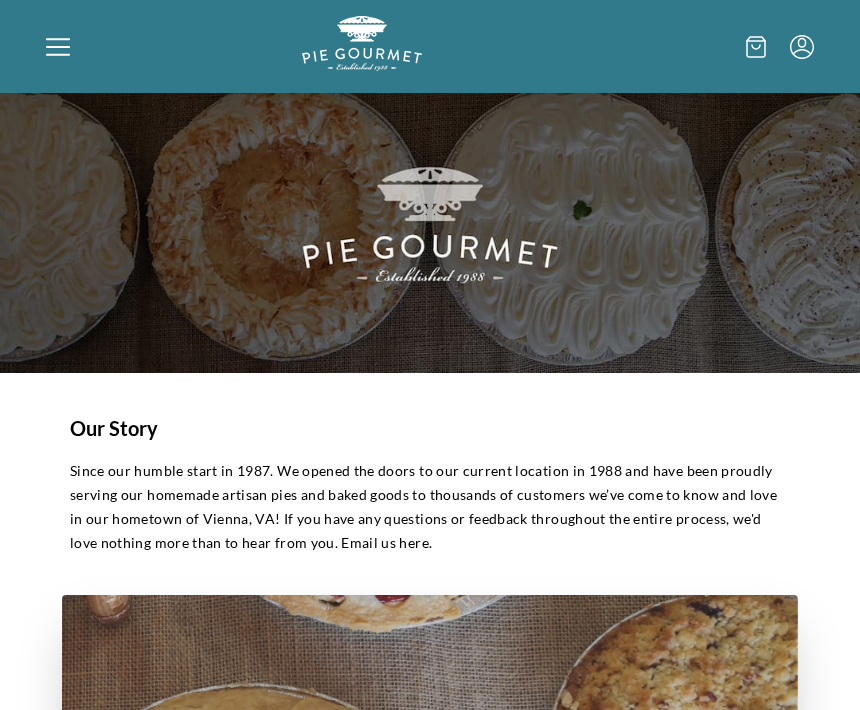 scroll, scrollTop: 0, scrollLeft: 0, axis: both 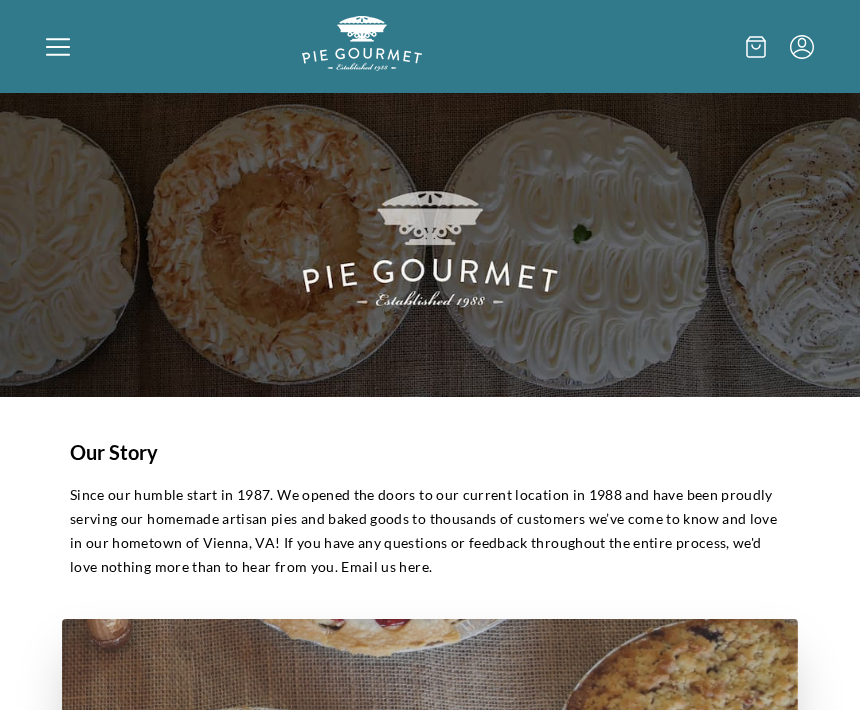 click 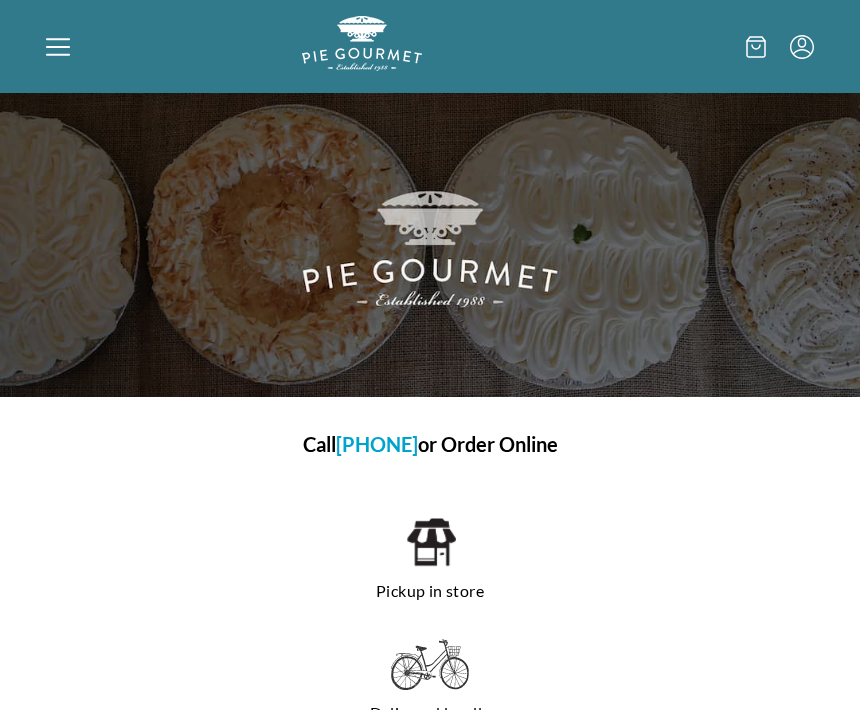 scroll, scrollTop: 0, scrollLeft: 0, axis: both 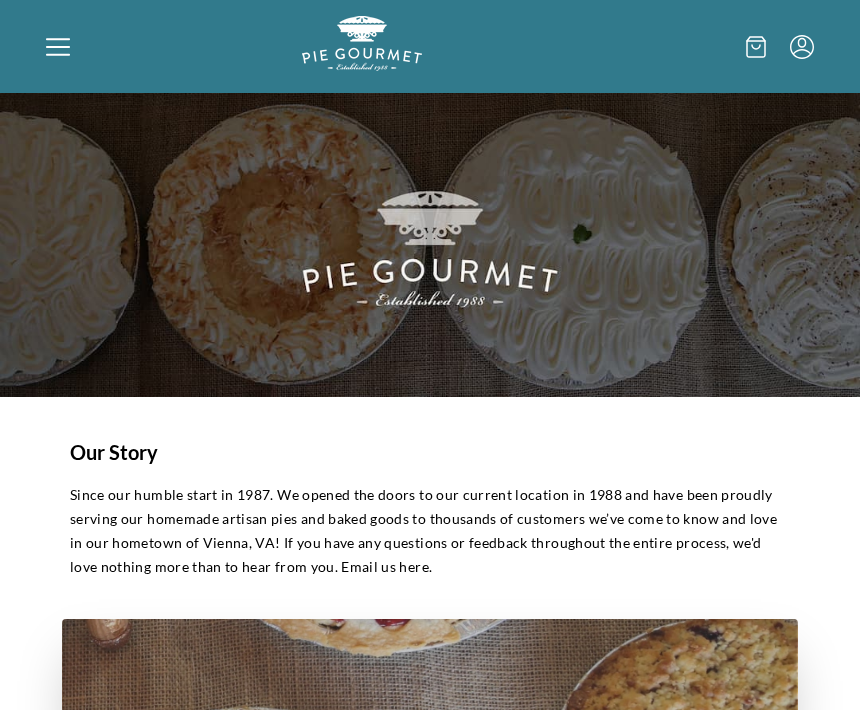 click at bounding box center (174, 46) 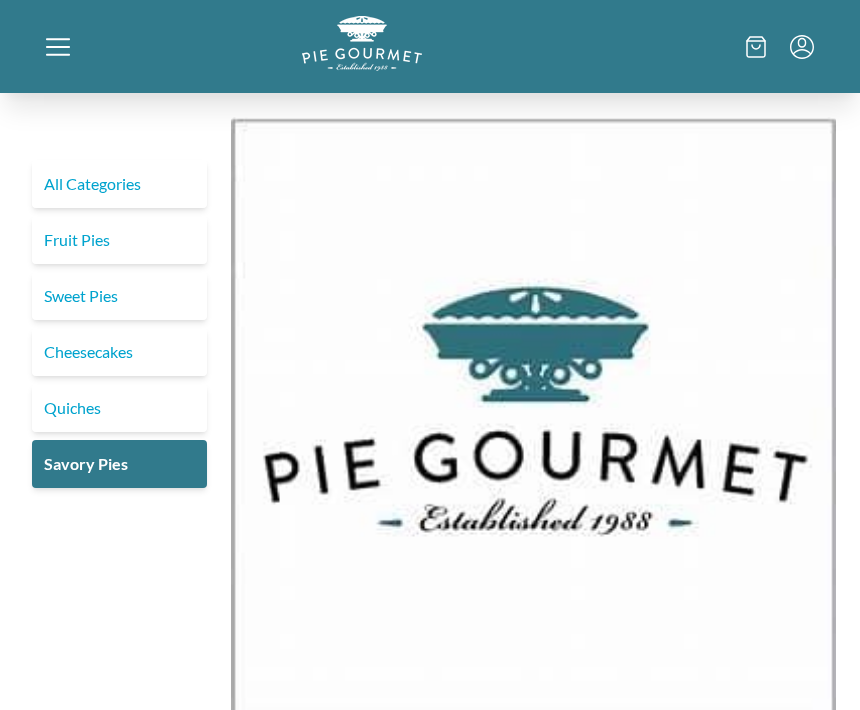 scroll, scrollTop: 0, scrollLeft: 0, axis: both 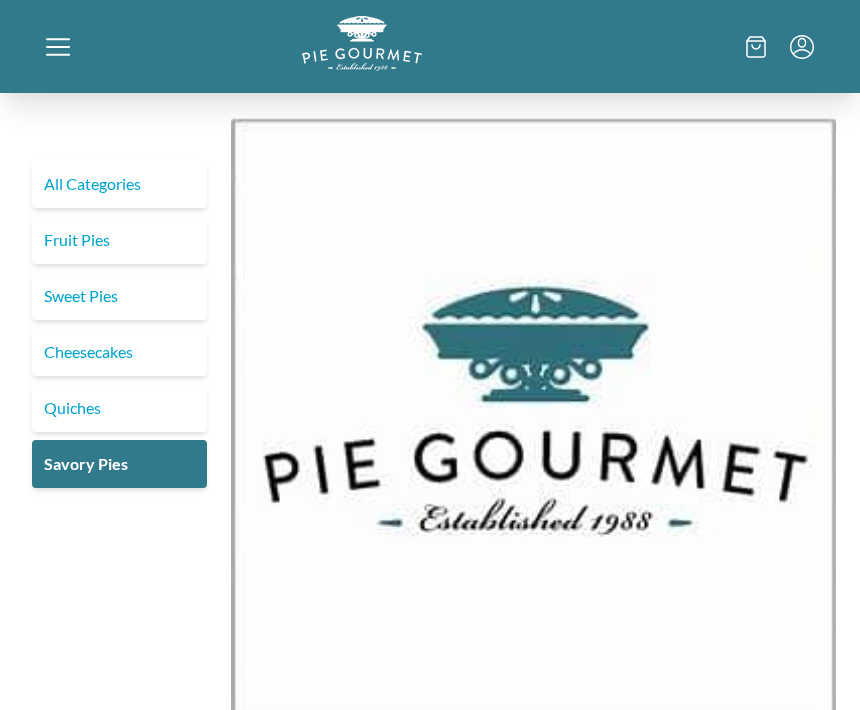 click 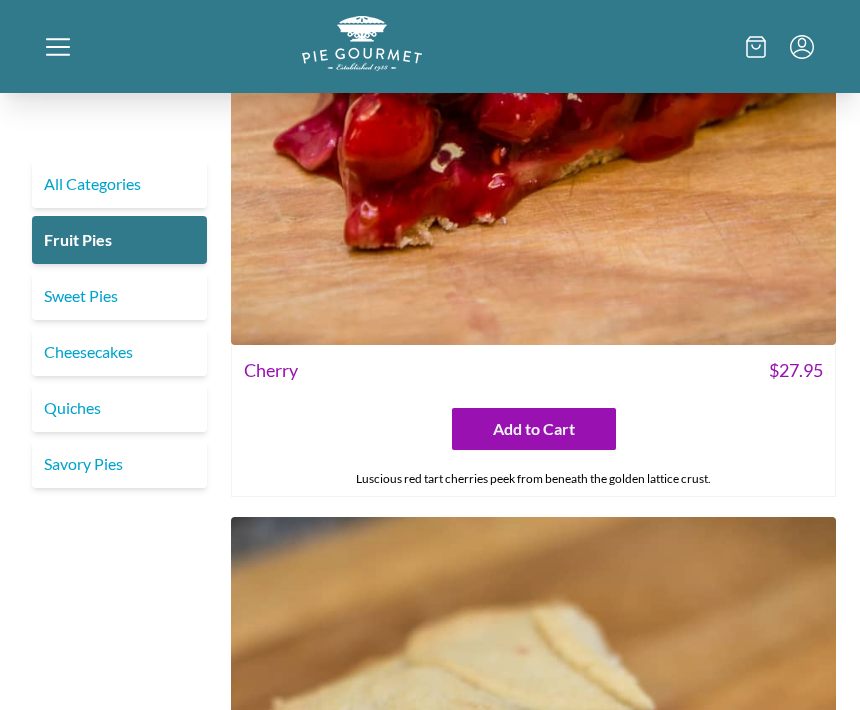 scroll, scrollTop: 3519, scrollLeft: 0, axis: vertical 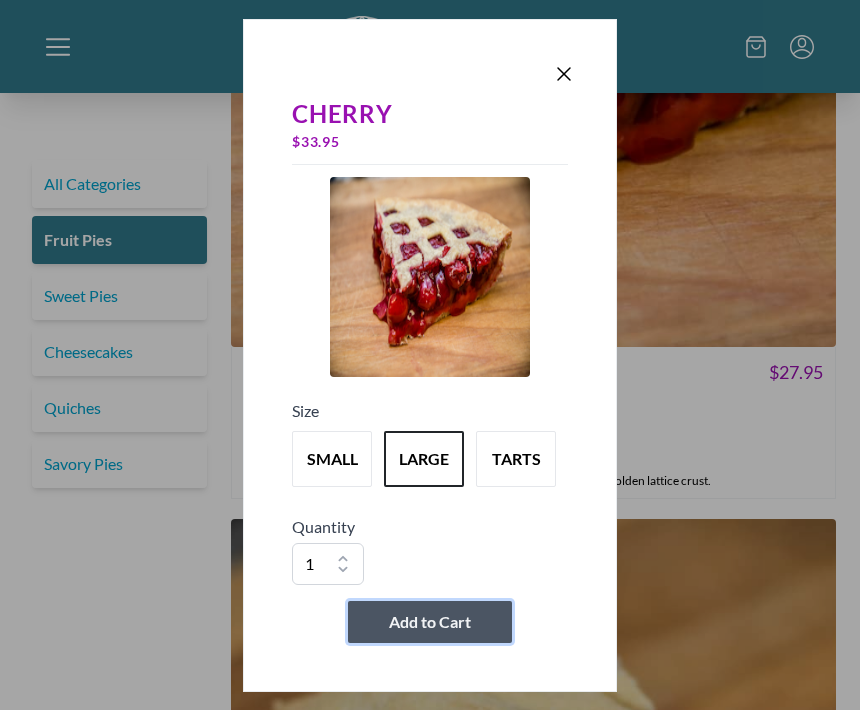 click on "Add to Cart" at bounding box center [430, 622] 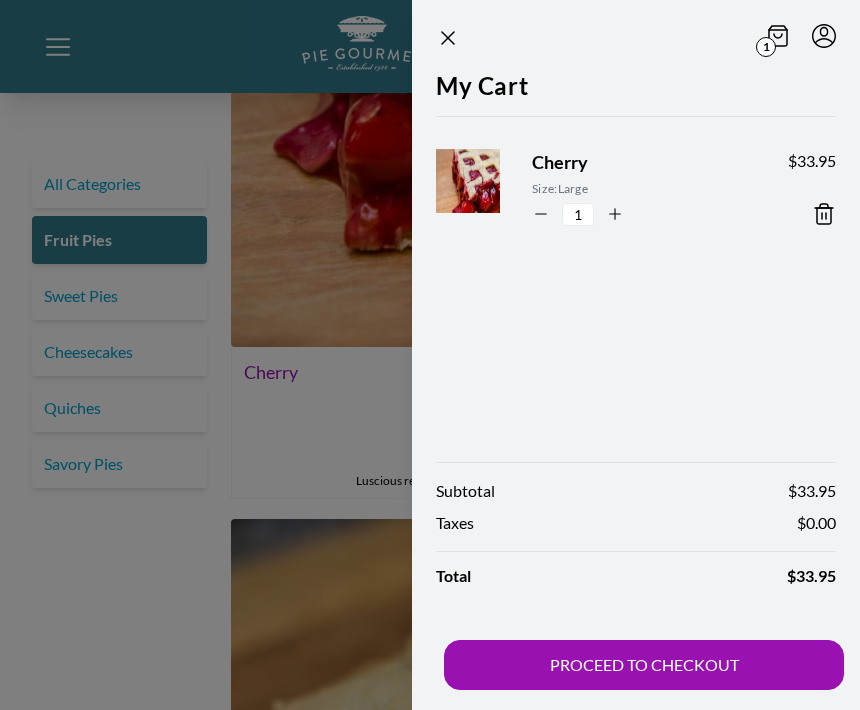 click on "PROCEED TO CHECKOUT" at bounding box center (644, 665) 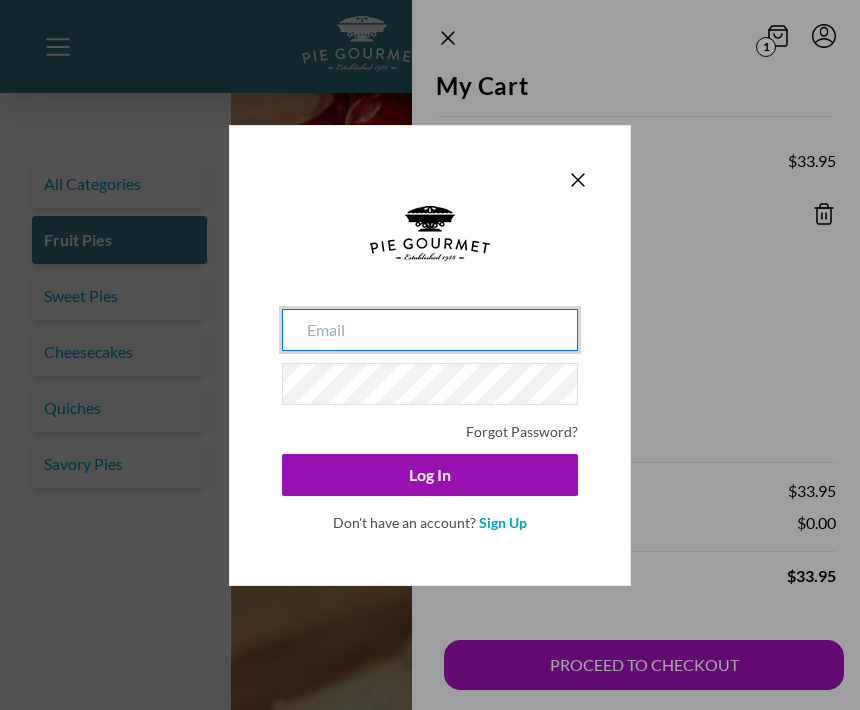 click at bounding box center (430, 330) 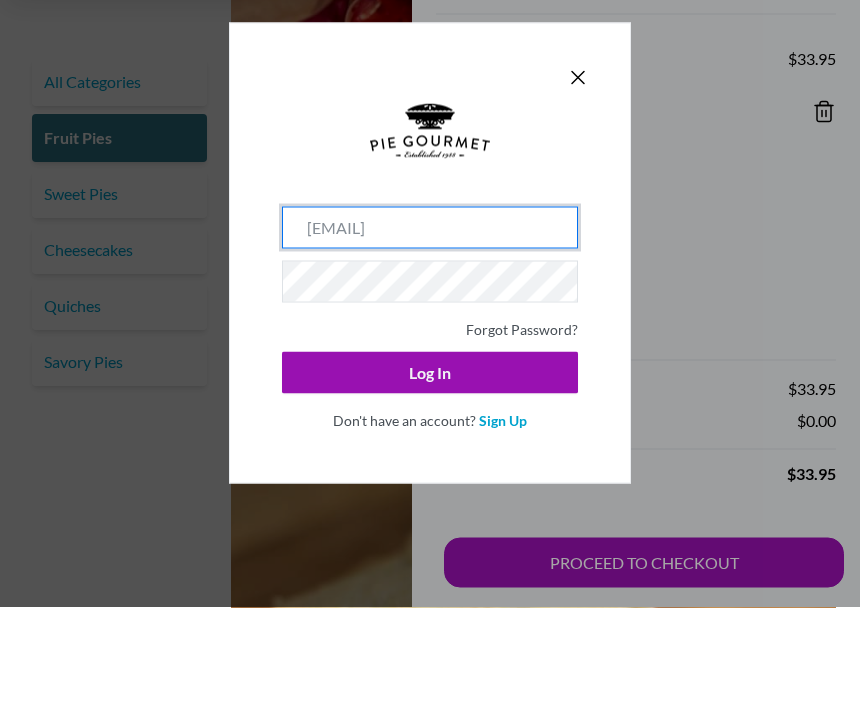 type on "[EMAIL]" 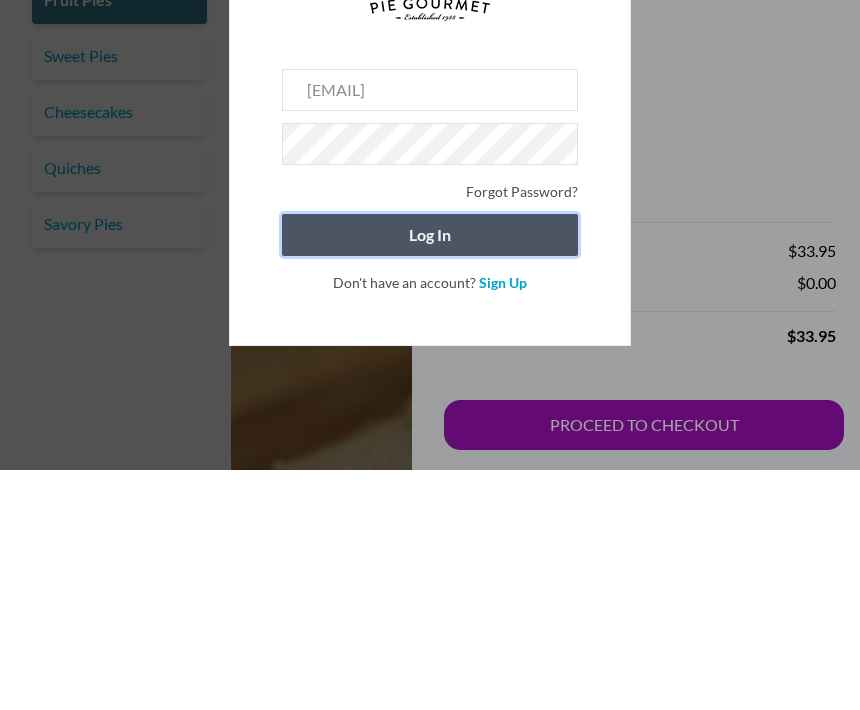 scroll, scrollTop: 3759, scrollLeft: 0, axis: vertical 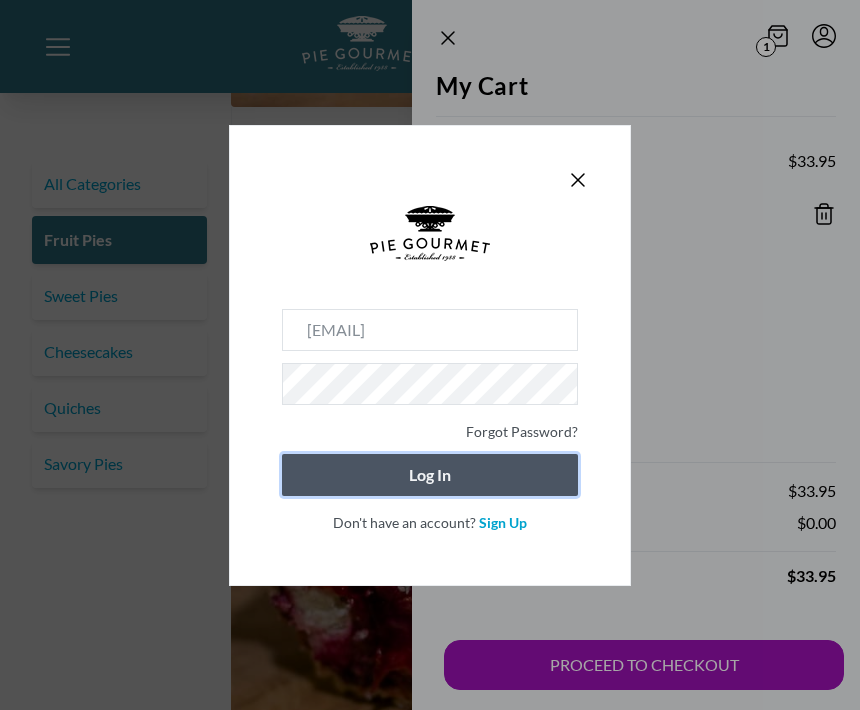 click 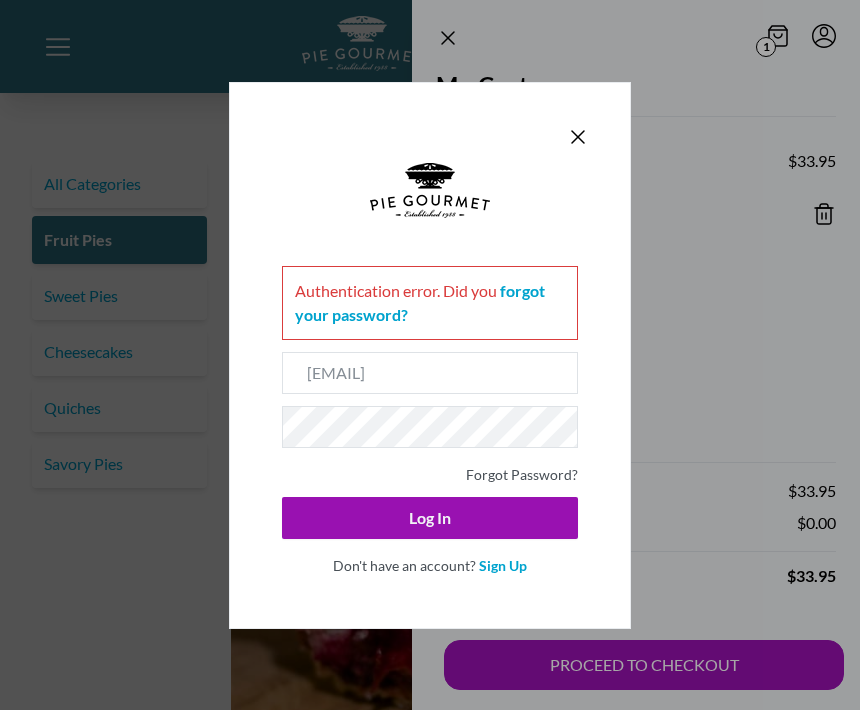click on "Sign Up" at bounding box center [503, 565] 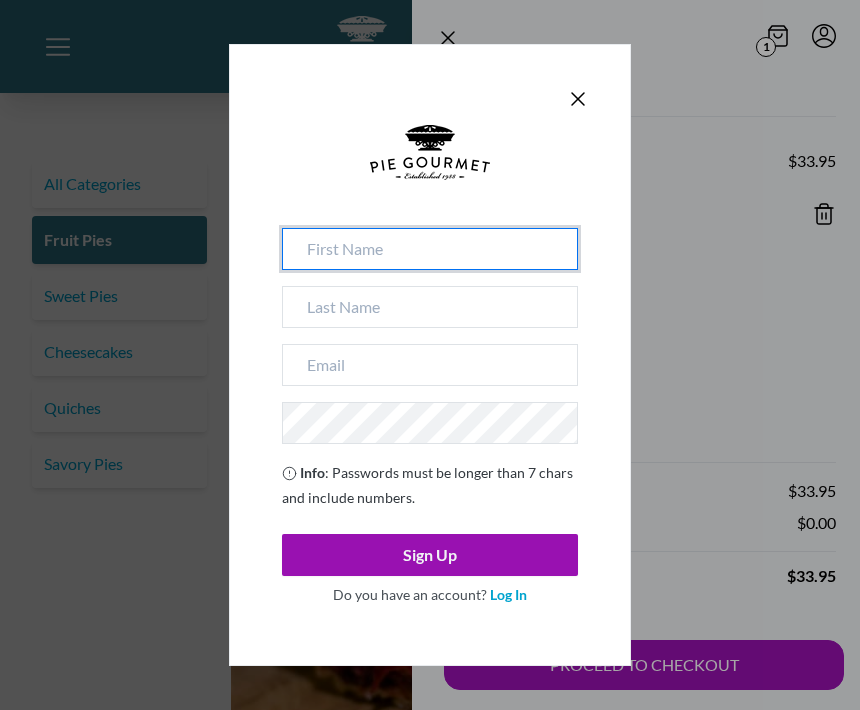 click at bounding box center [430, 249] 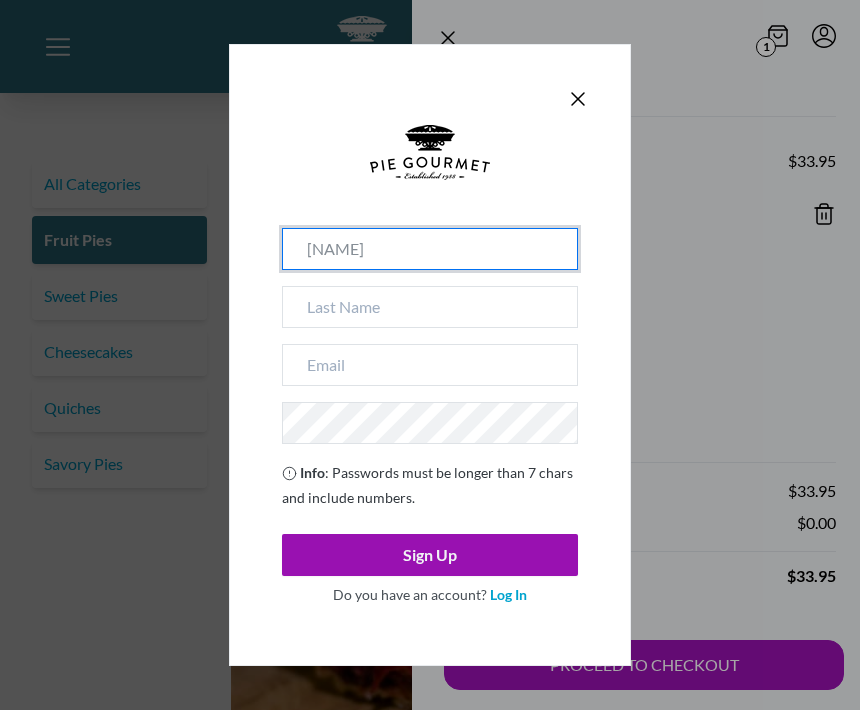 type on "[NAME]" 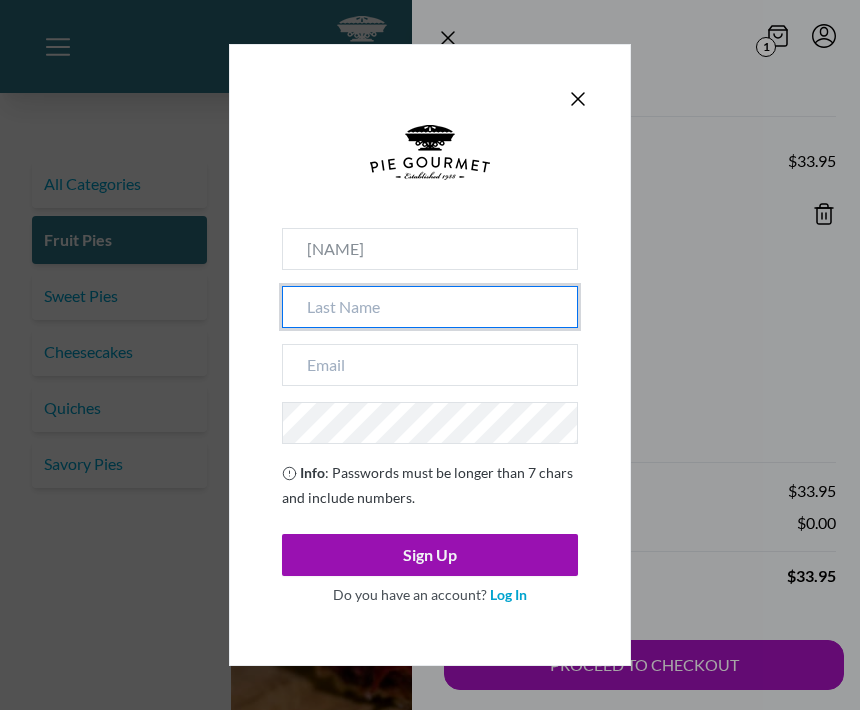 click at bounding box center [430, 307] 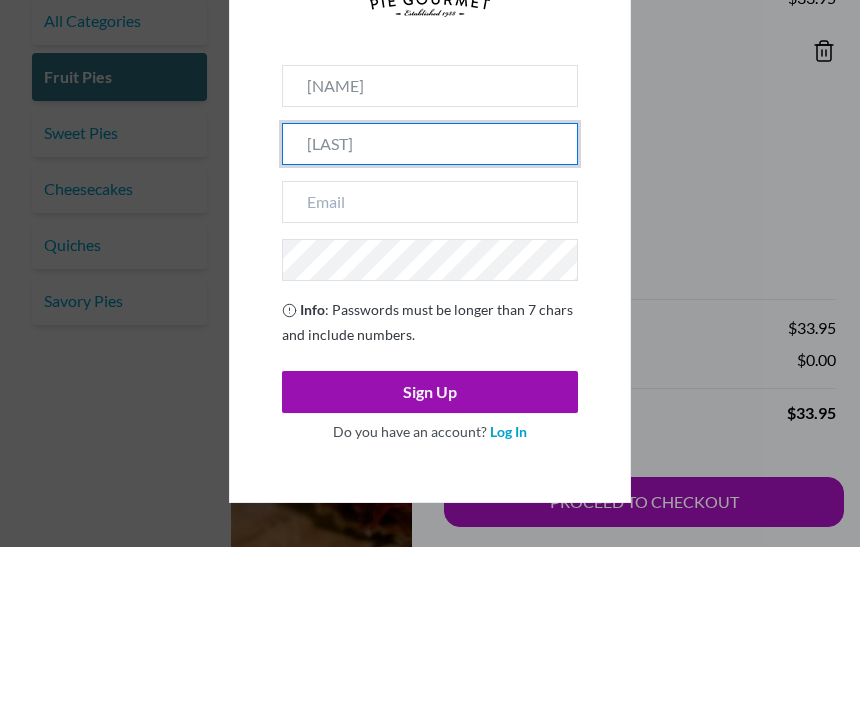 type on "[LAST]" 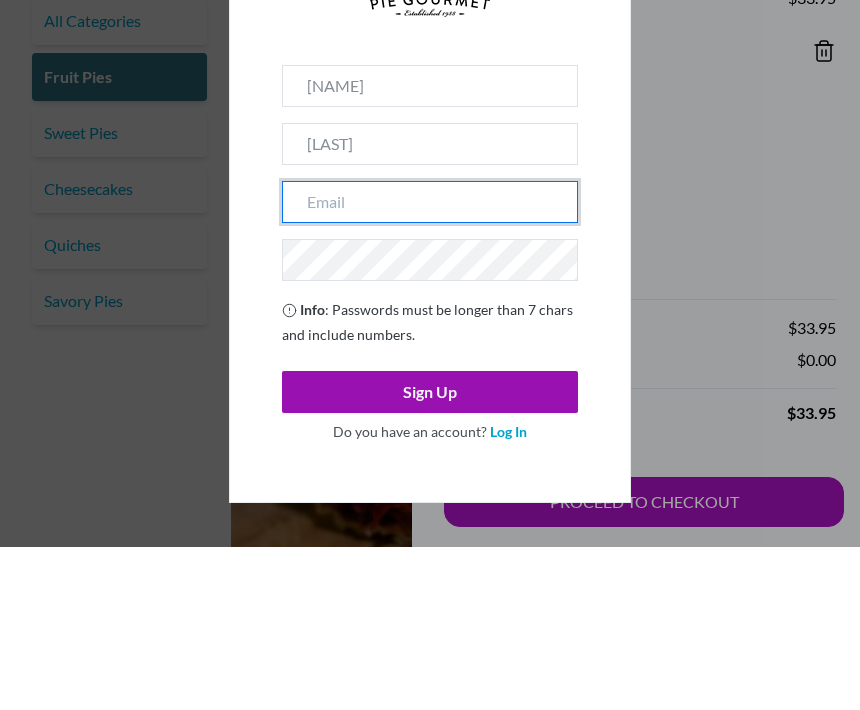 click at bounding box center [430, 365] 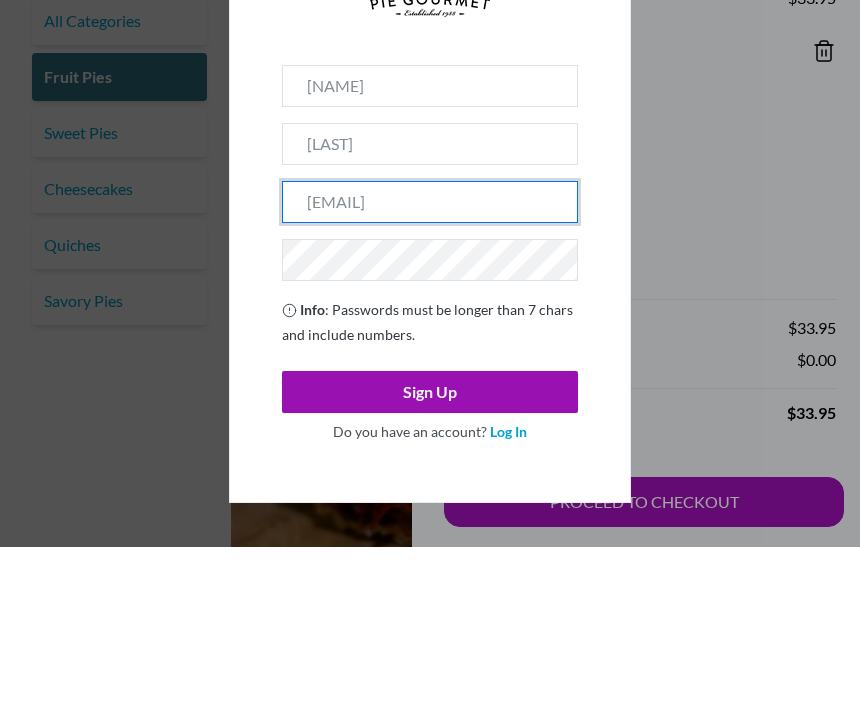 type on "[EMAIL]" 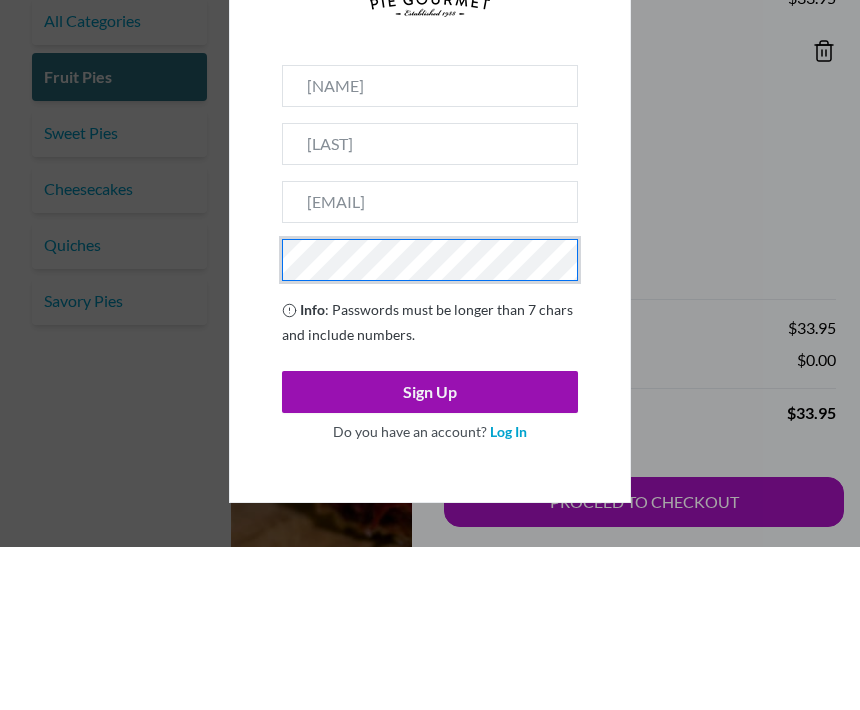scroll, scrollTop: 3922, scrollLeft: 0, axis: vertical 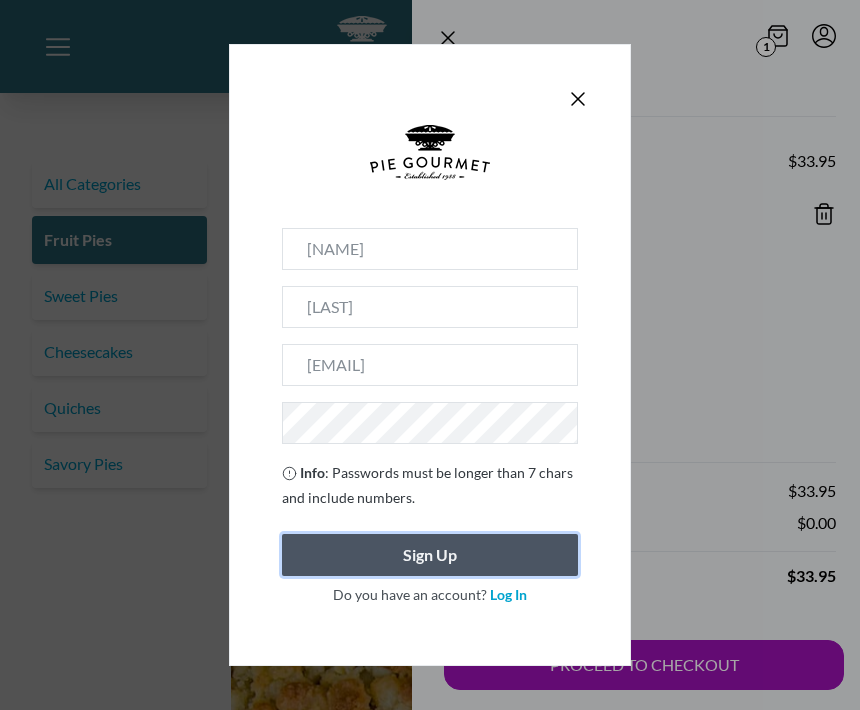 click on "[NAME]" at bounding box center [430, 249] 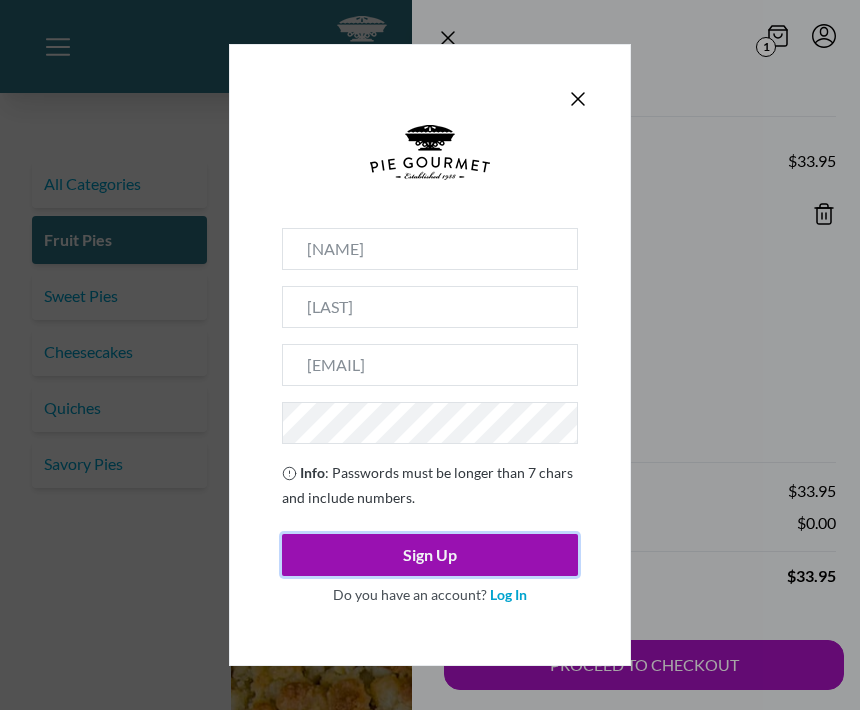 click on "Sign Up" at bounding box center [430, 555] 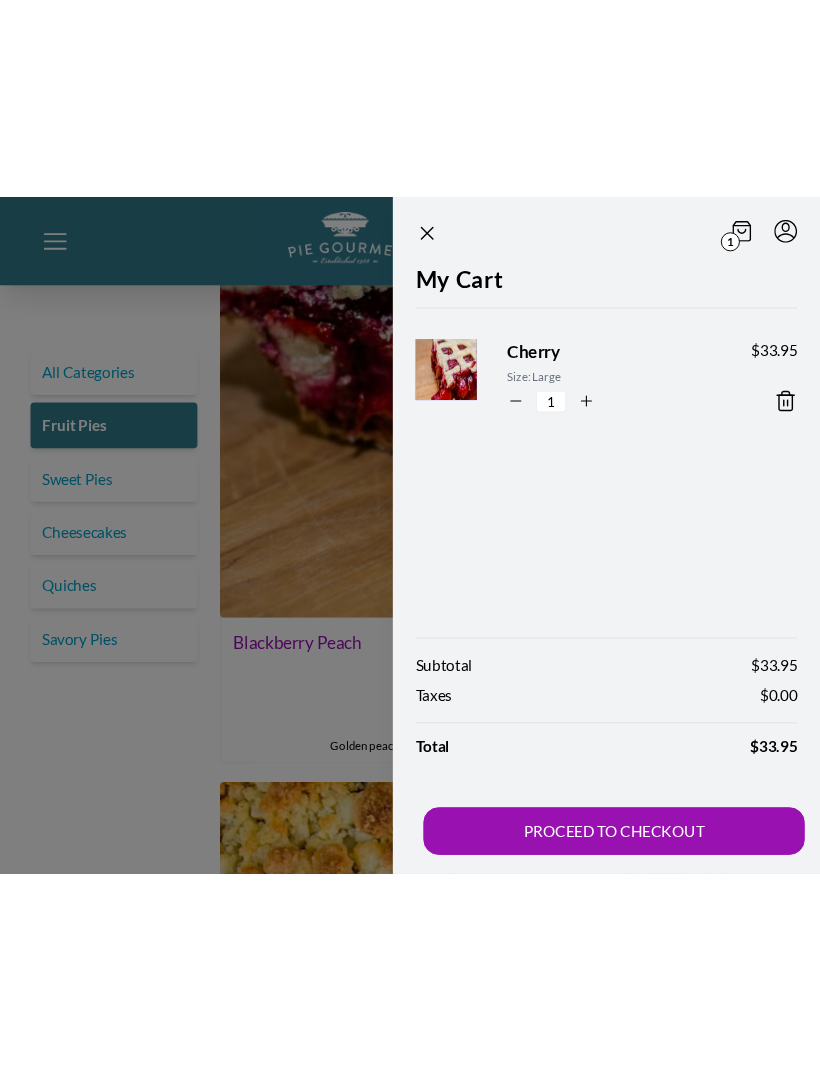 scroll, scrollTop: 4021, scrollLeft: 0, axis: vertical 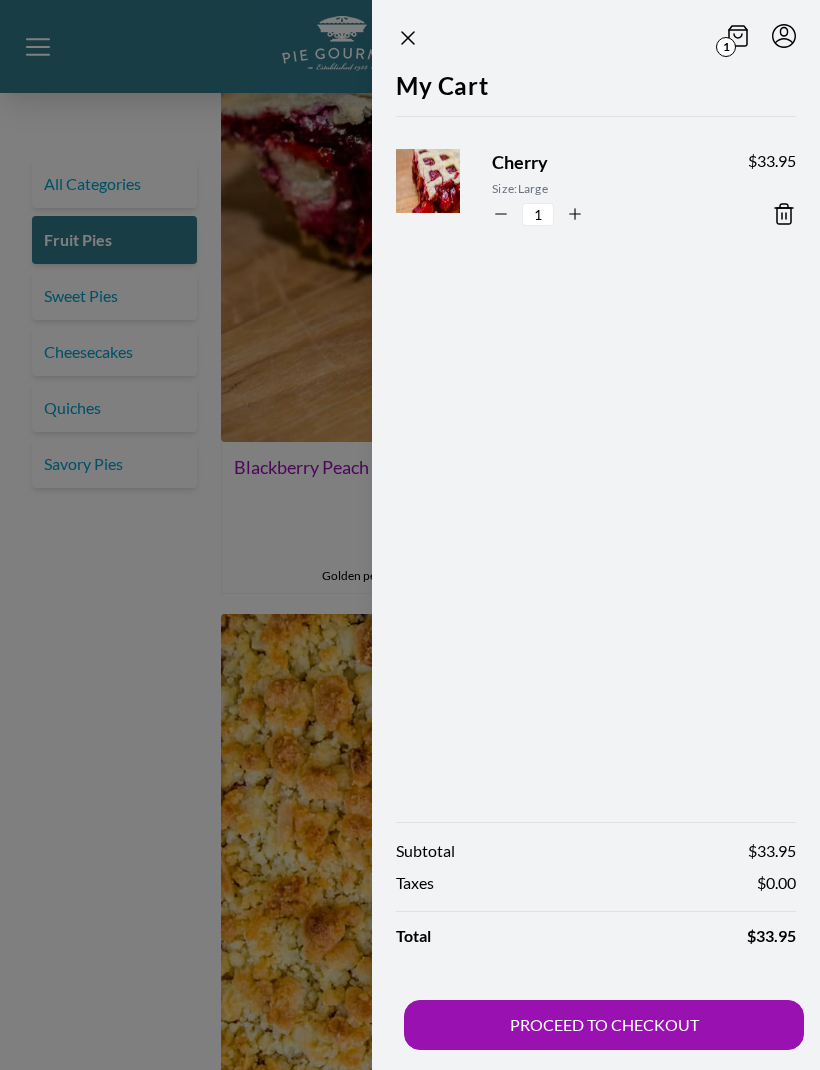 click on "PROCEED TO CHECKOUT" at bounding box center (604, 1025) 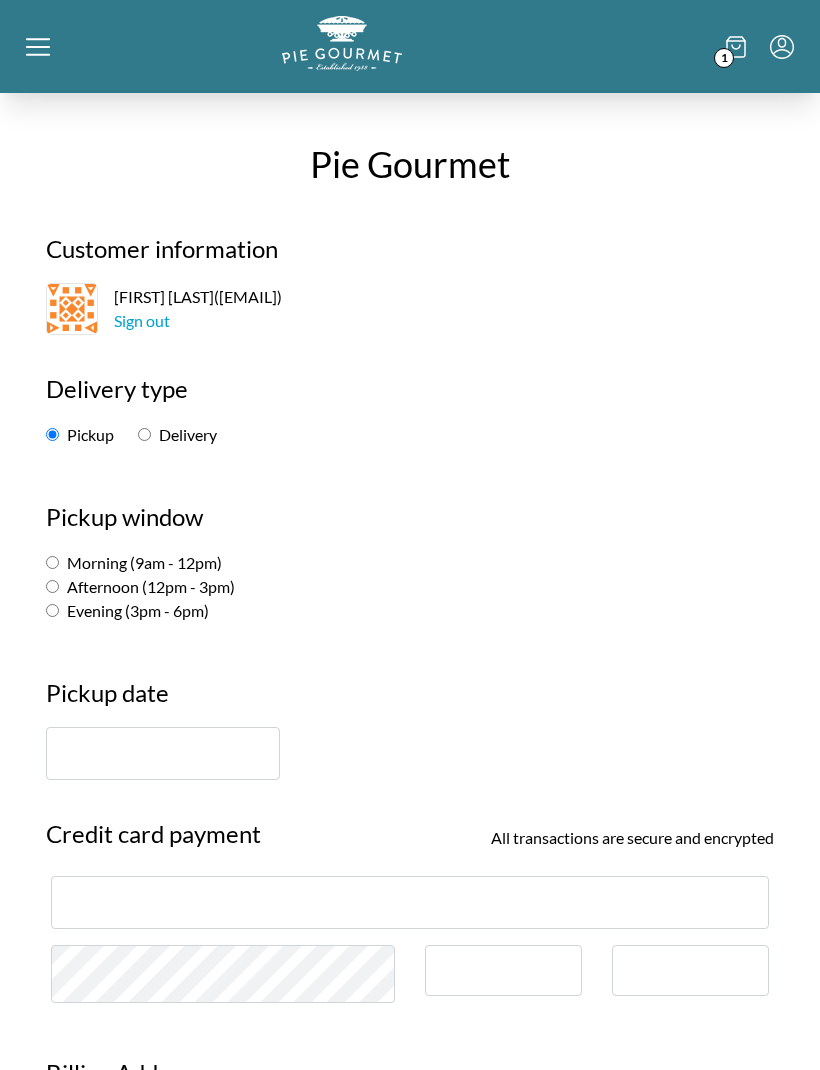 click on "Delivery" at bounding box center [144, 434] 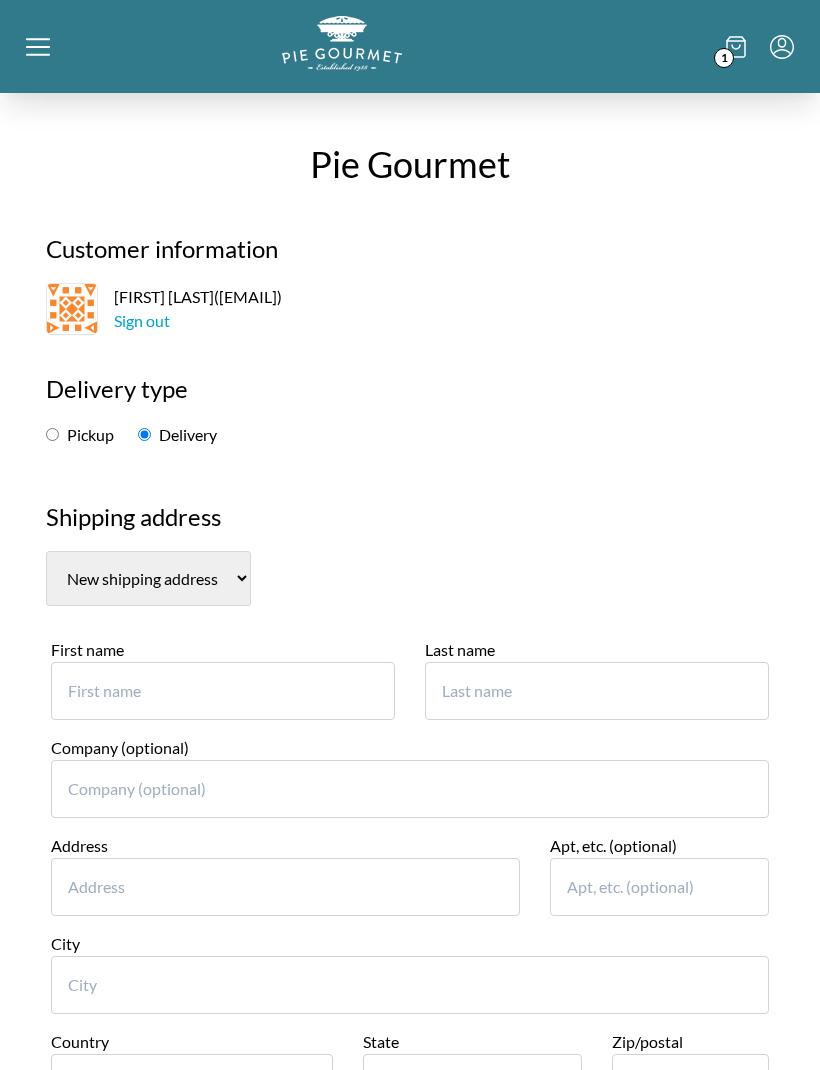 click on "First name" at bounding box center (223, 691) 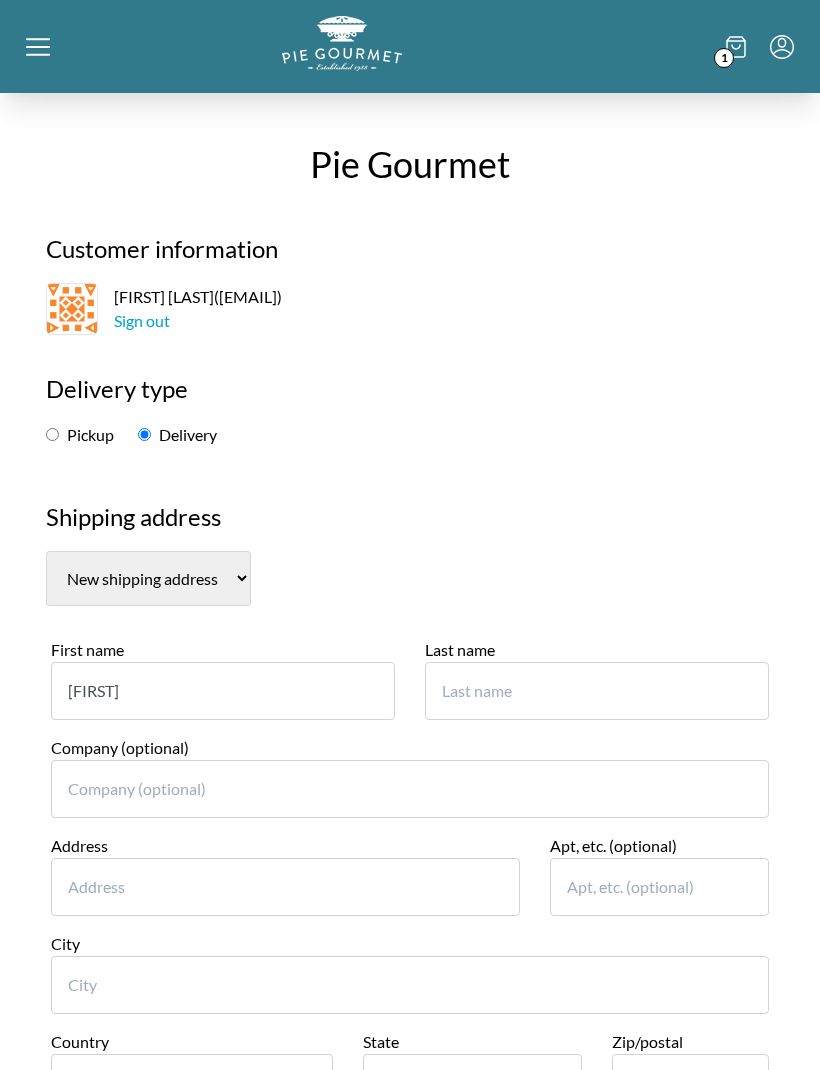 type on "[FIRST]" 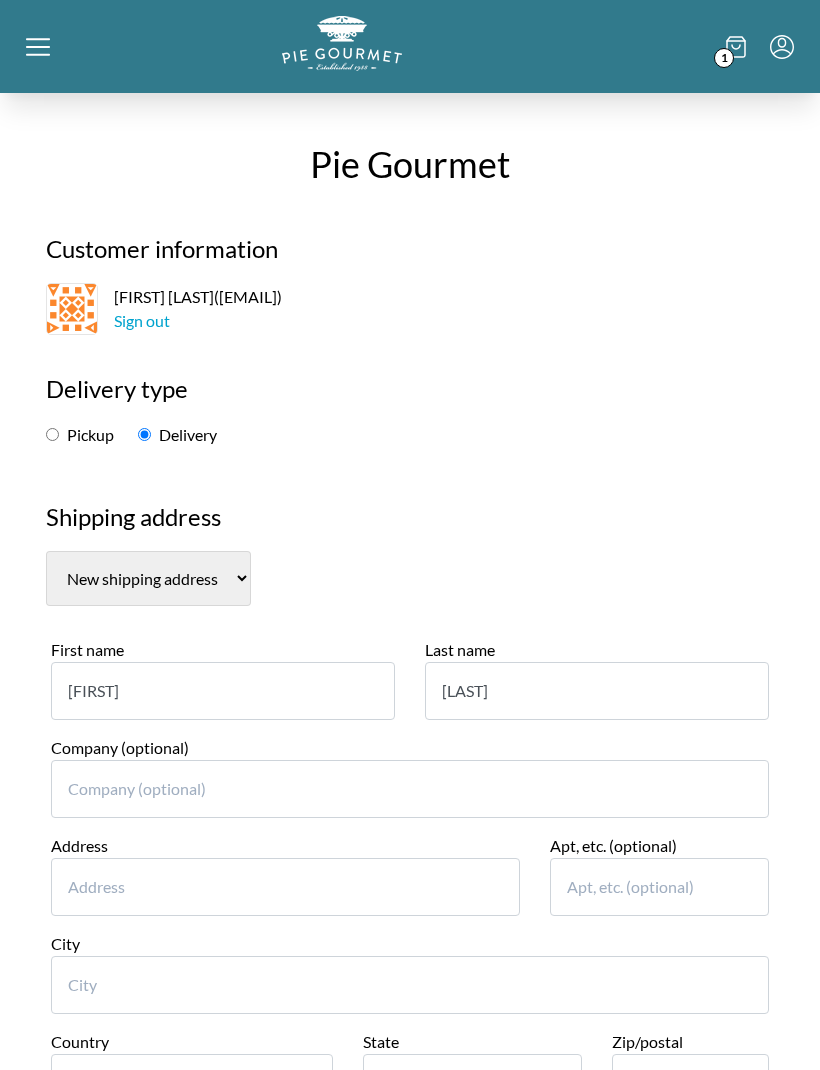 type on "[LAST]" 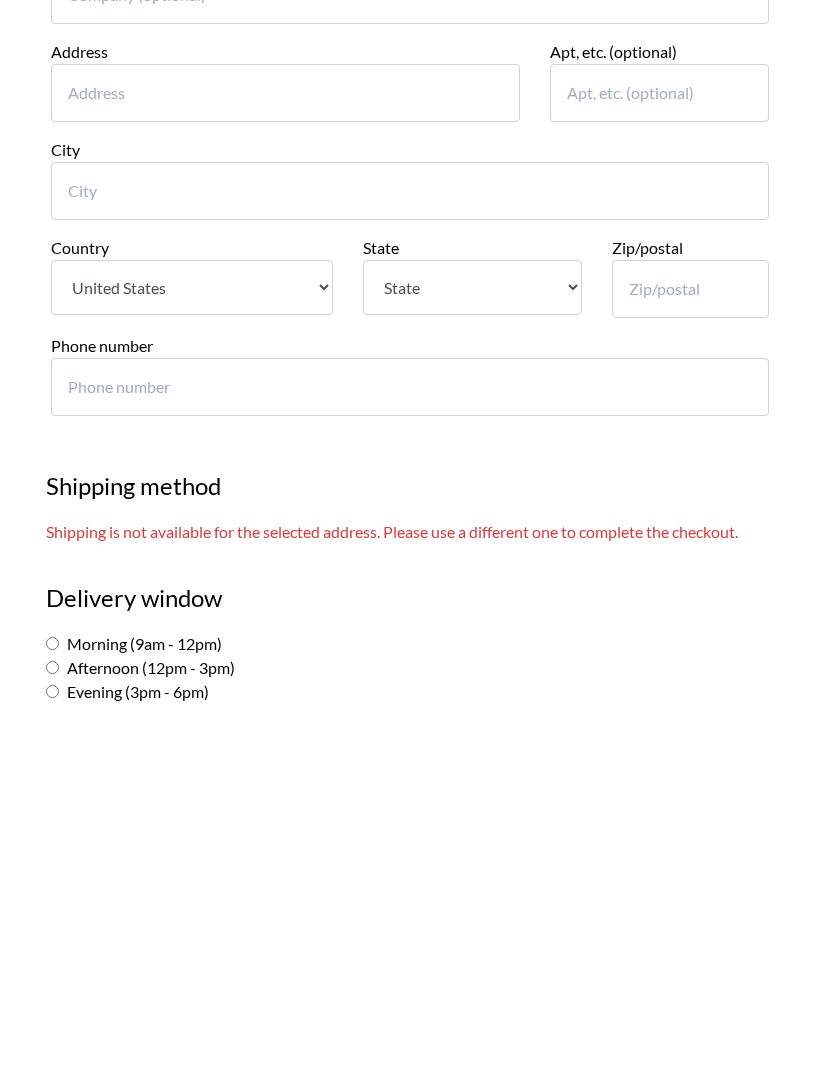 scroll, scrollTop: 458, scrollLeft: 0, axis: vertical 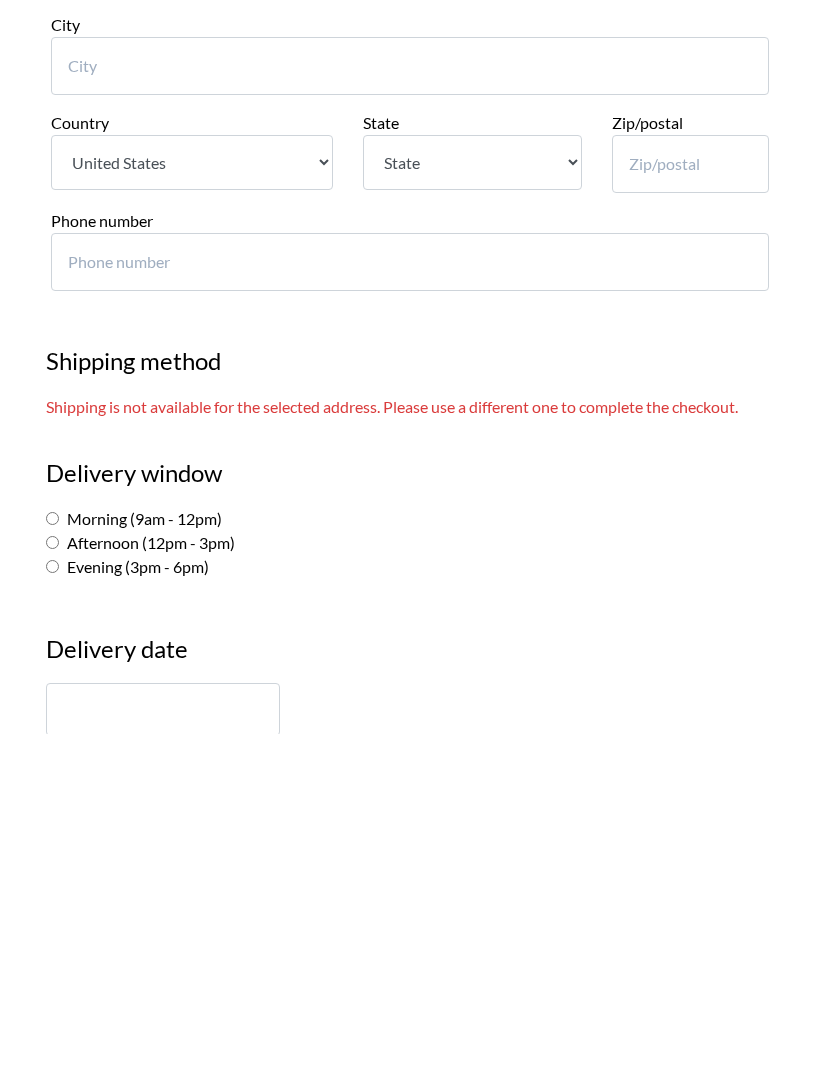 click at bounding box center [163, 1046] 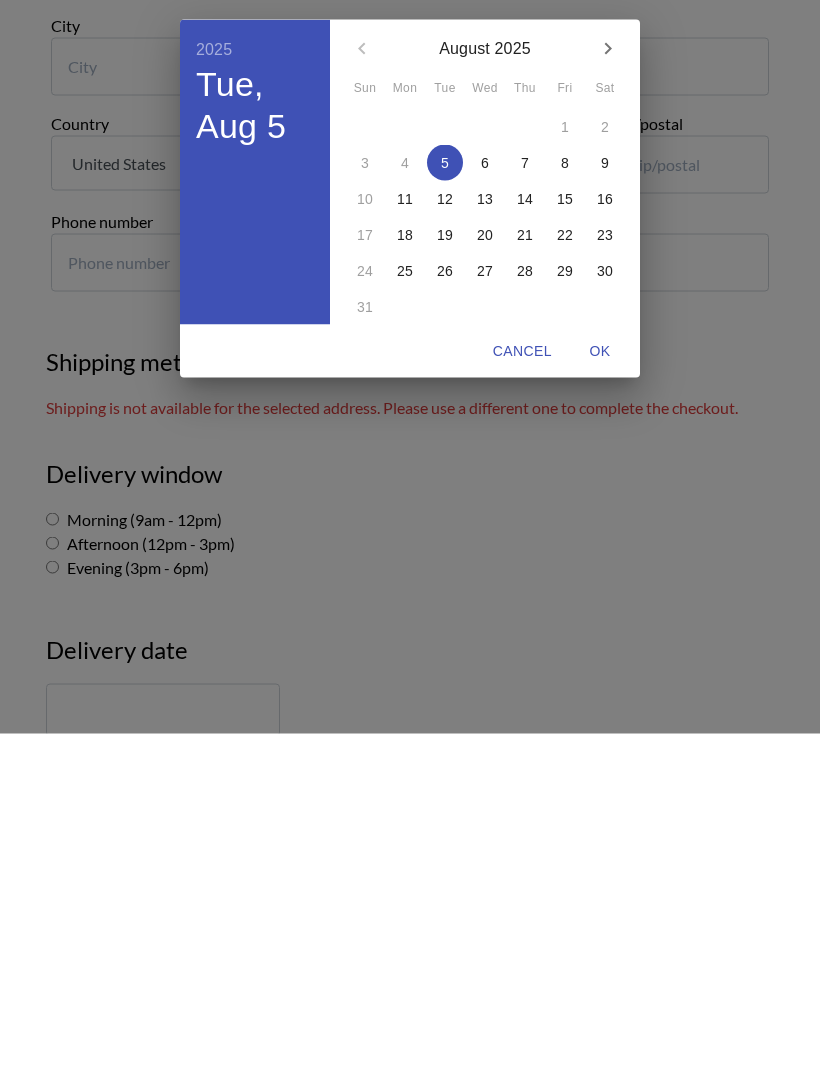 scroll, scrollTop: 919, scrollLeft: 0, axis: vertical 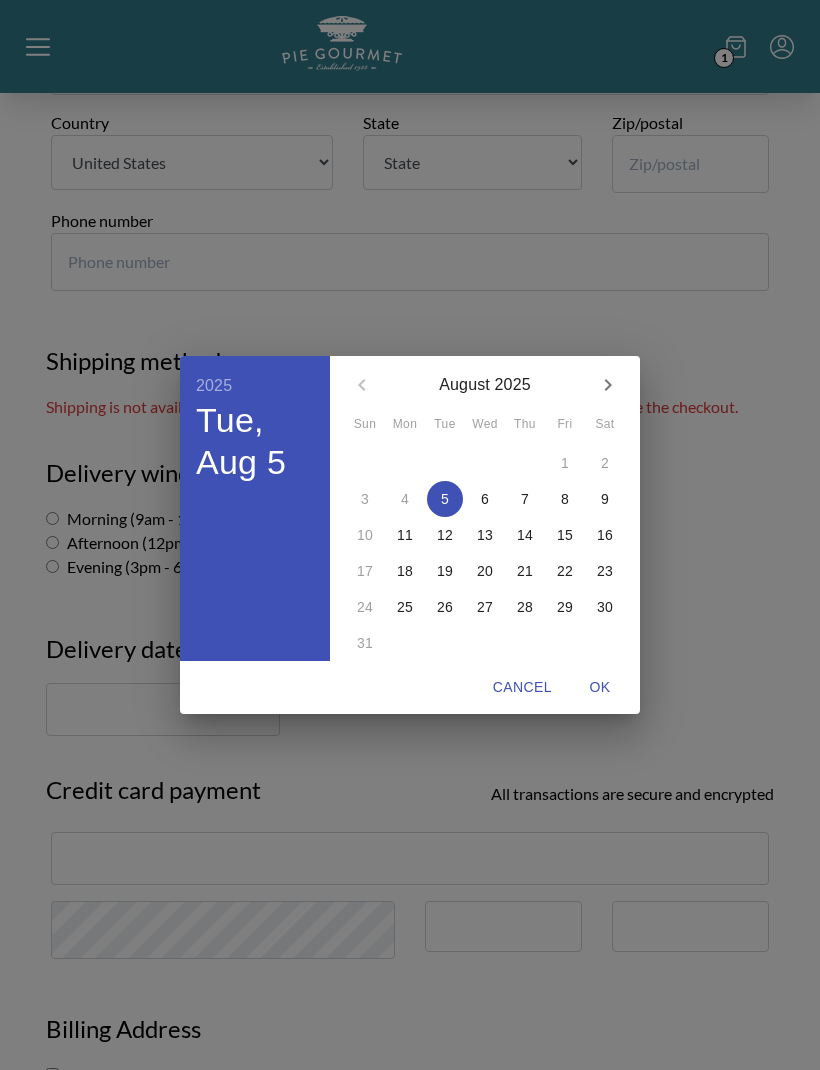 click on "20" at bounding box center [485, 571] 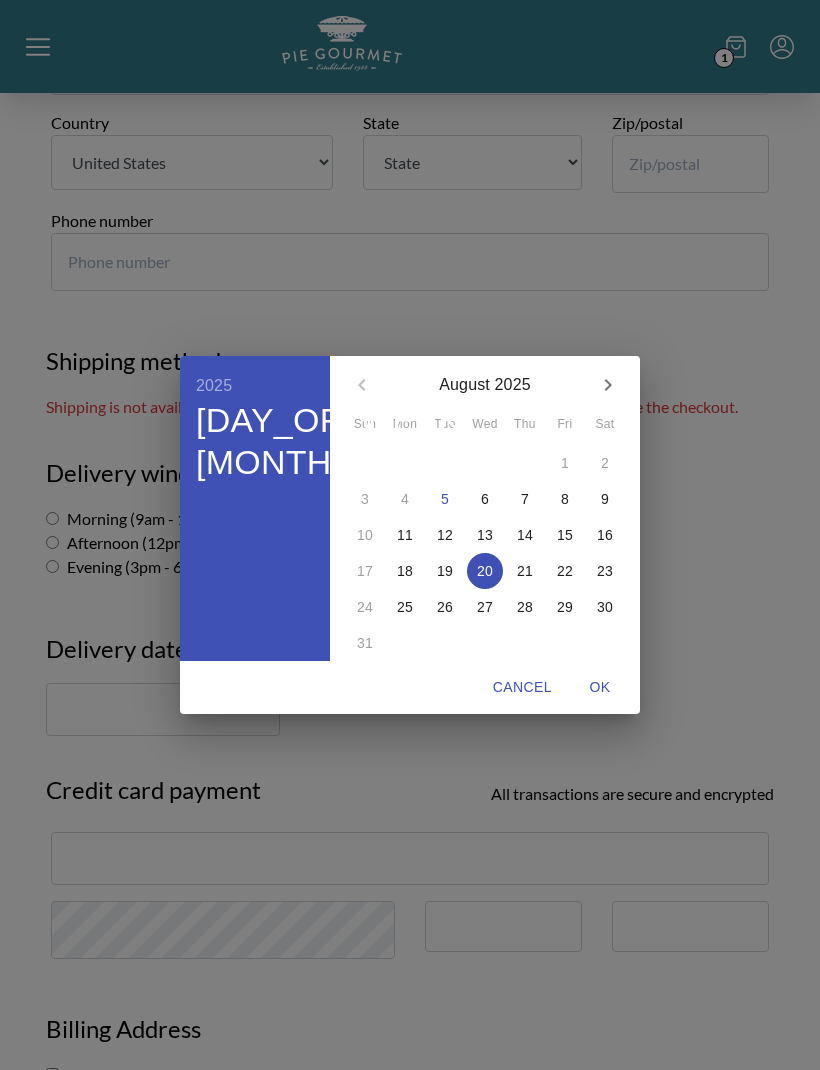 click on "OK" at bounding box center [600, 687] 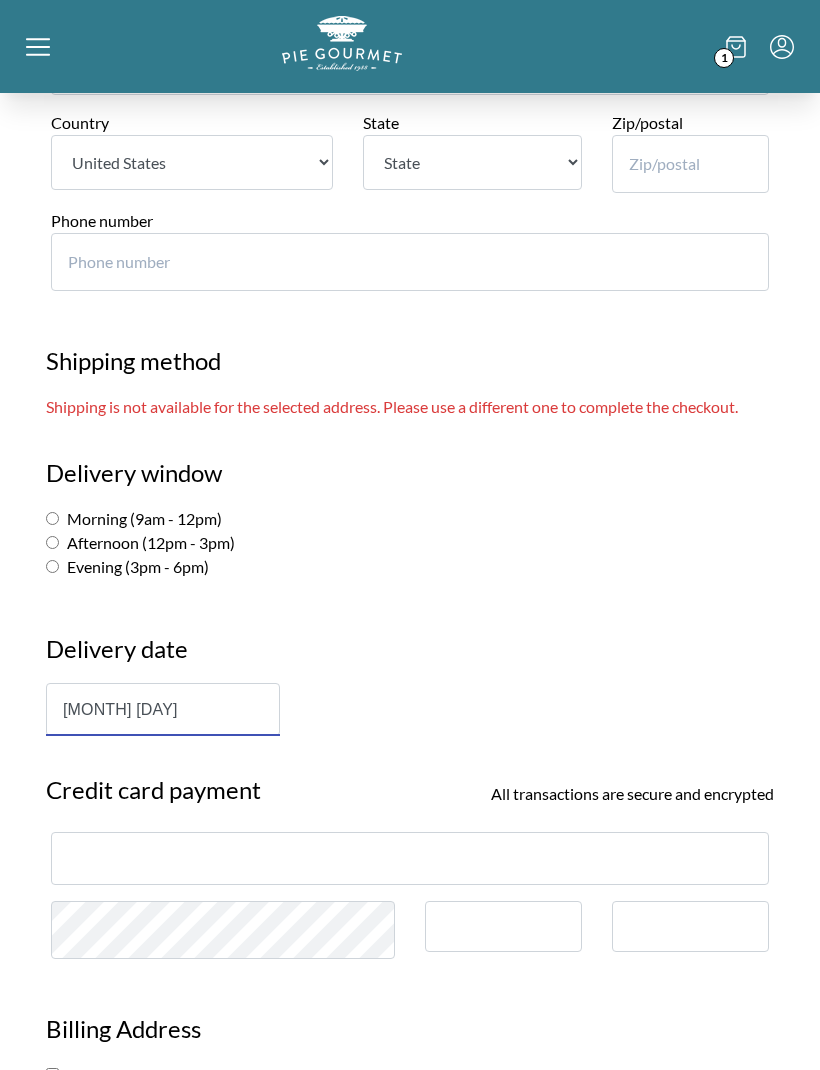 click on "[MONTH] [DAY]" at bounding box center (163, 709) 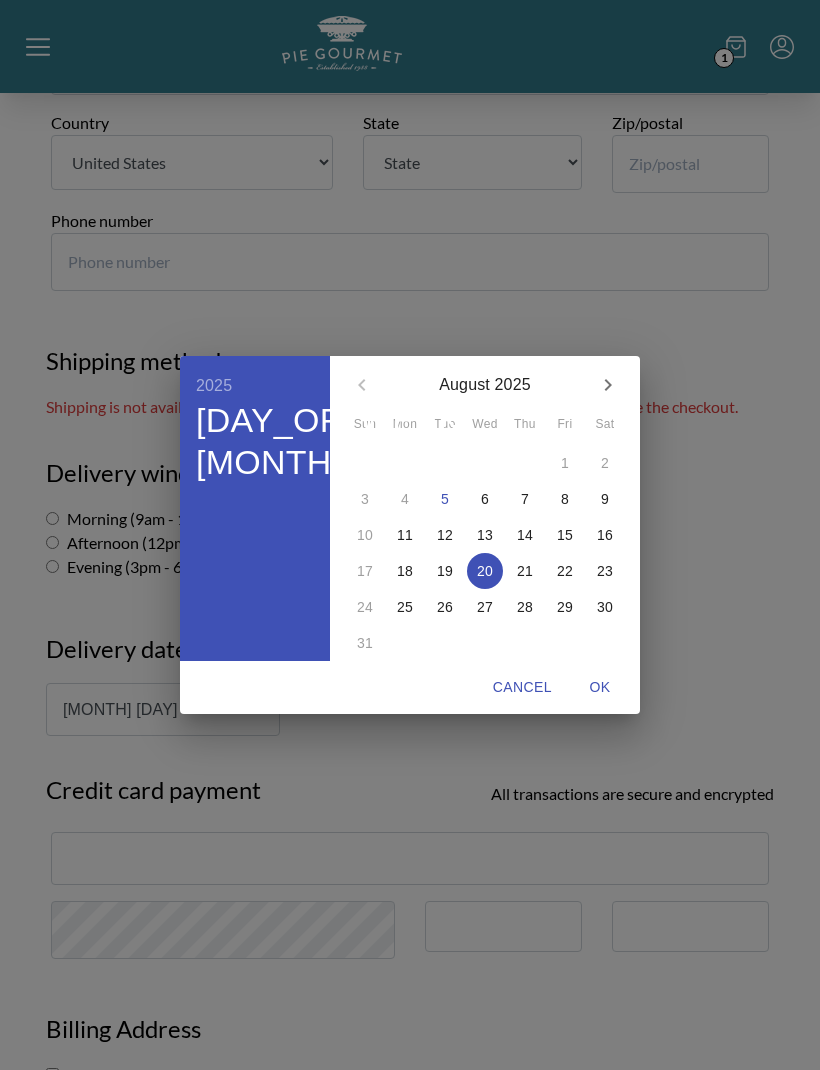click on "19" at bounding box center [445, 571] 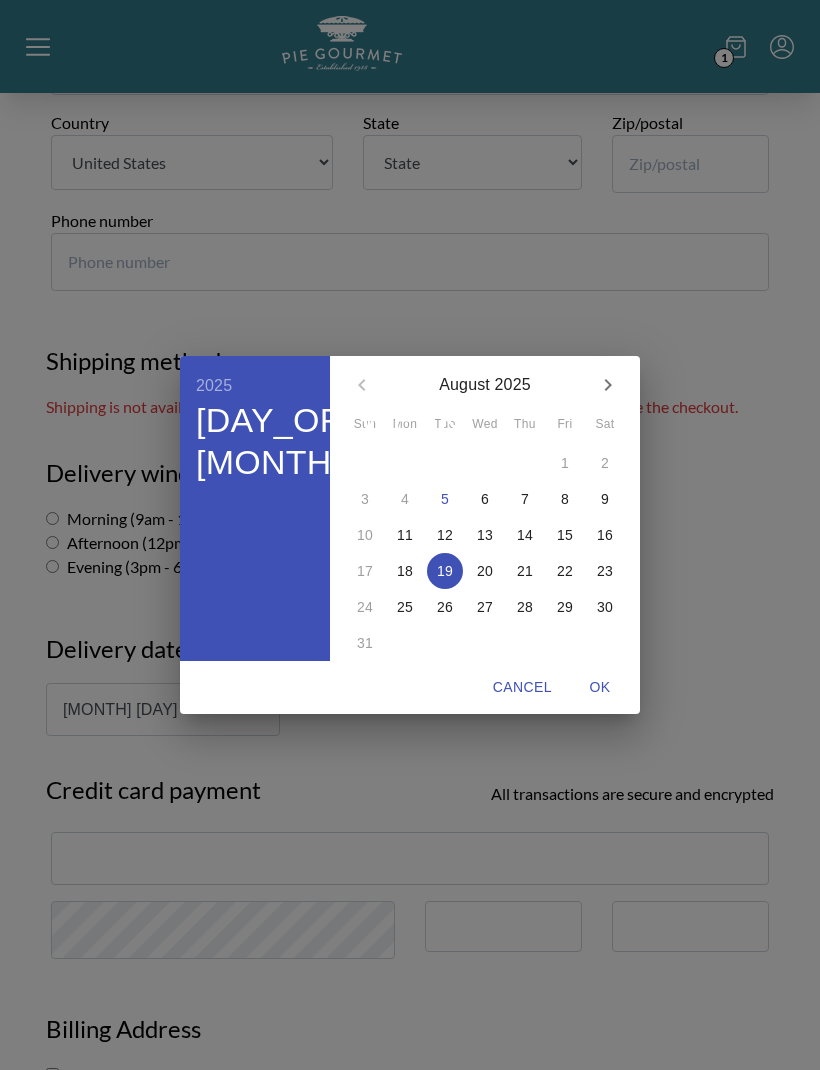 click on "OK" at bounding box center [600, 687] 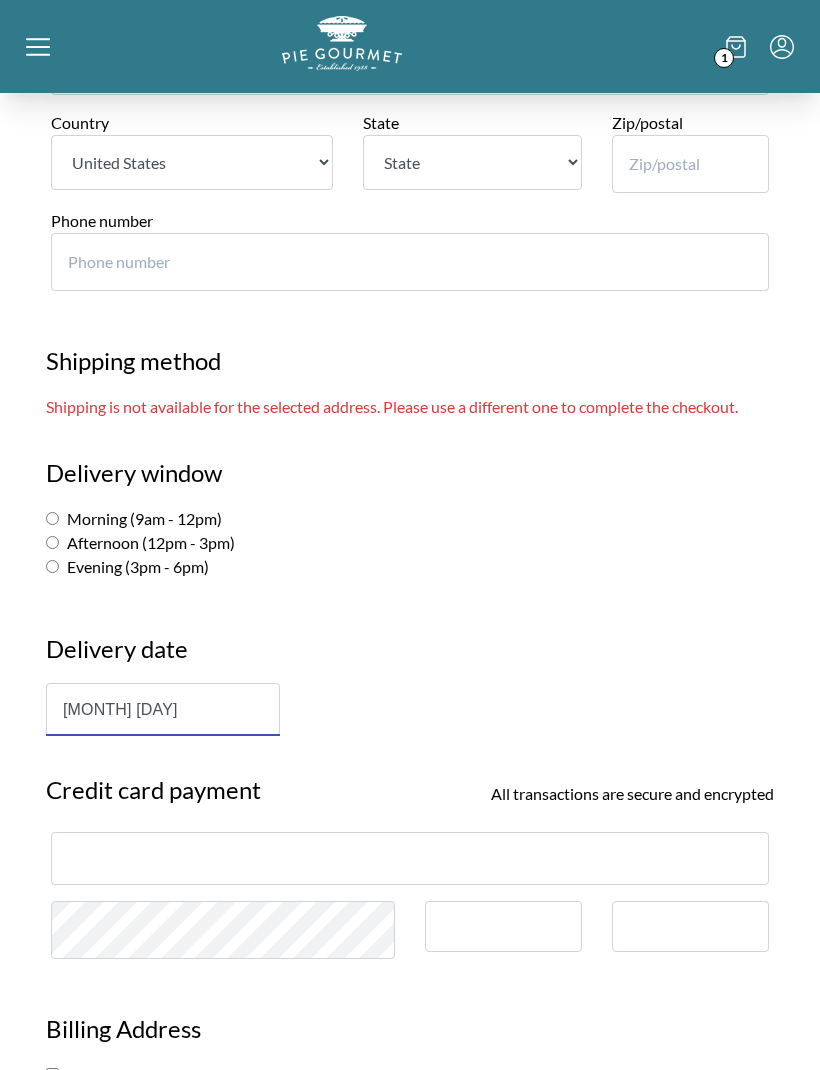 type on "[MONTH] [DAY]" 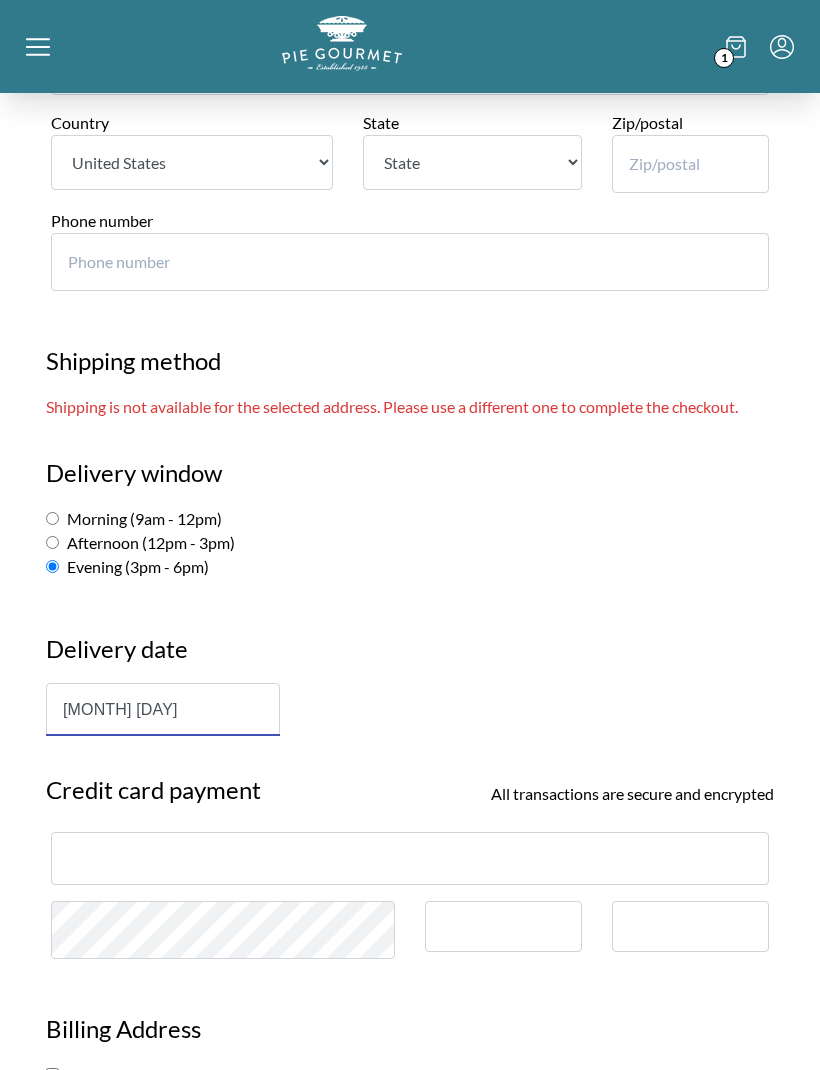 radio on "true" 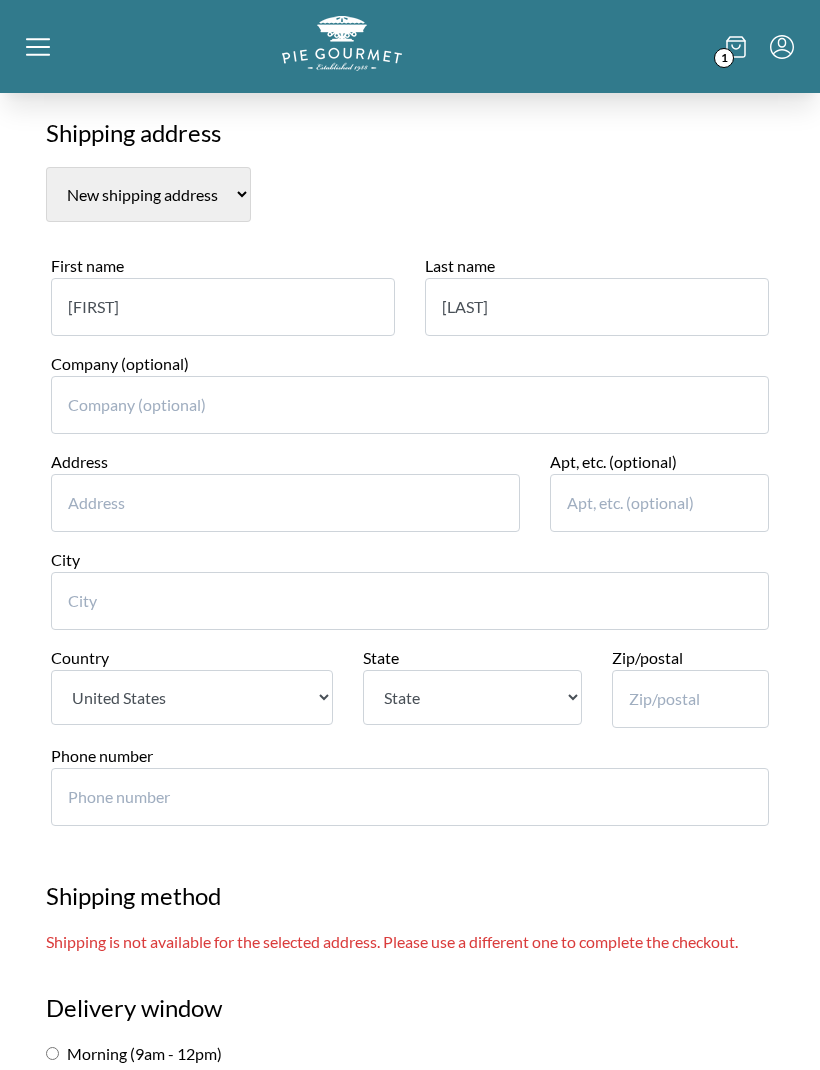 scroll, scrollTop: 376, scrollLeft: 0, axis: vertical 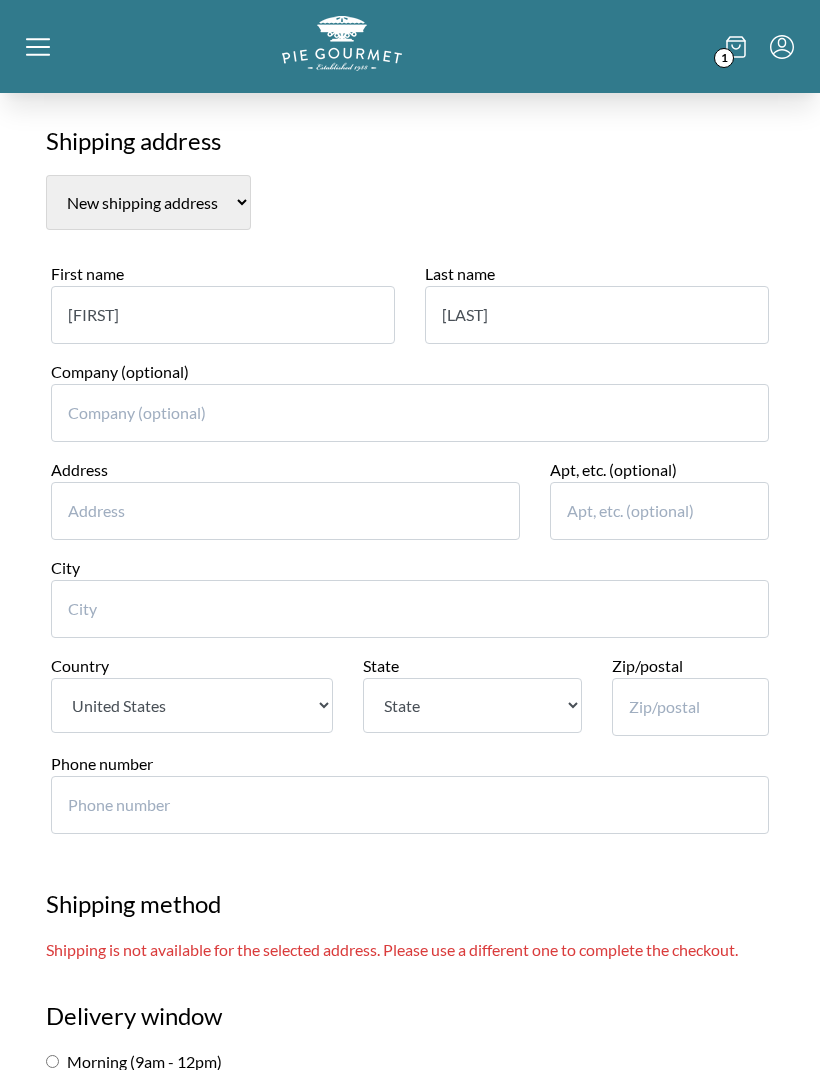 click on "Address" at bounding box center (285, 511) 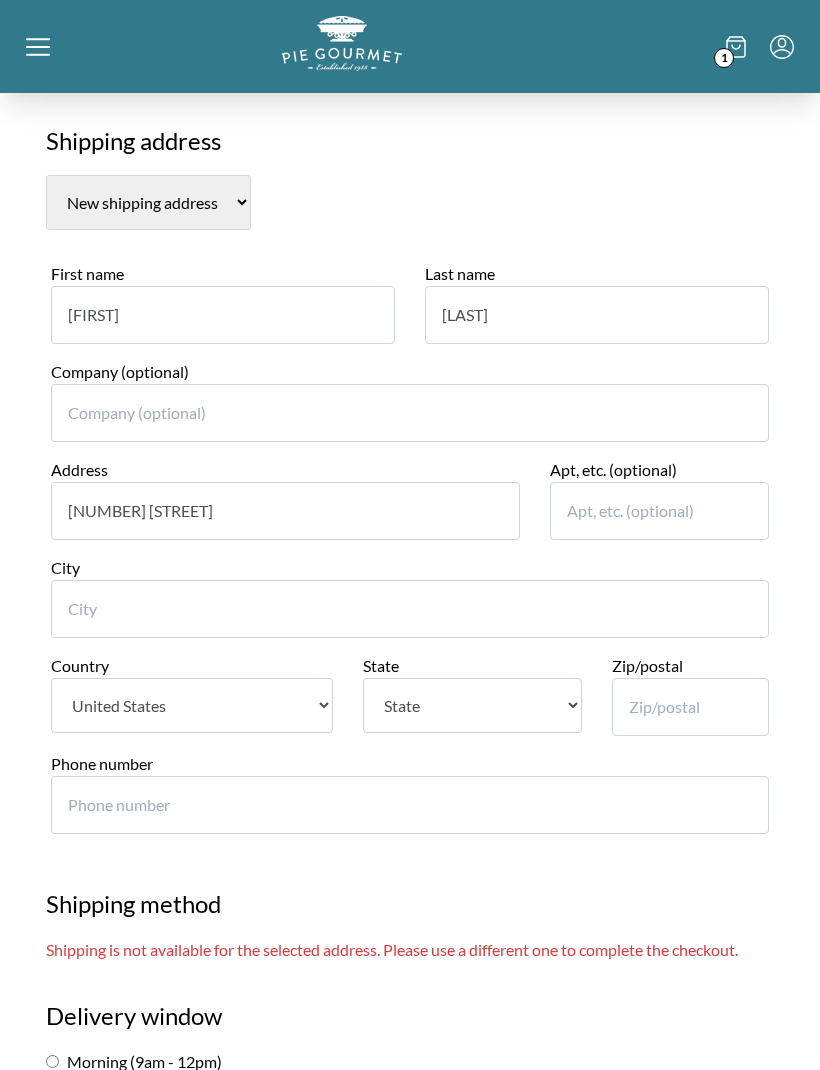 type on "[NUMBER] [STREET]" 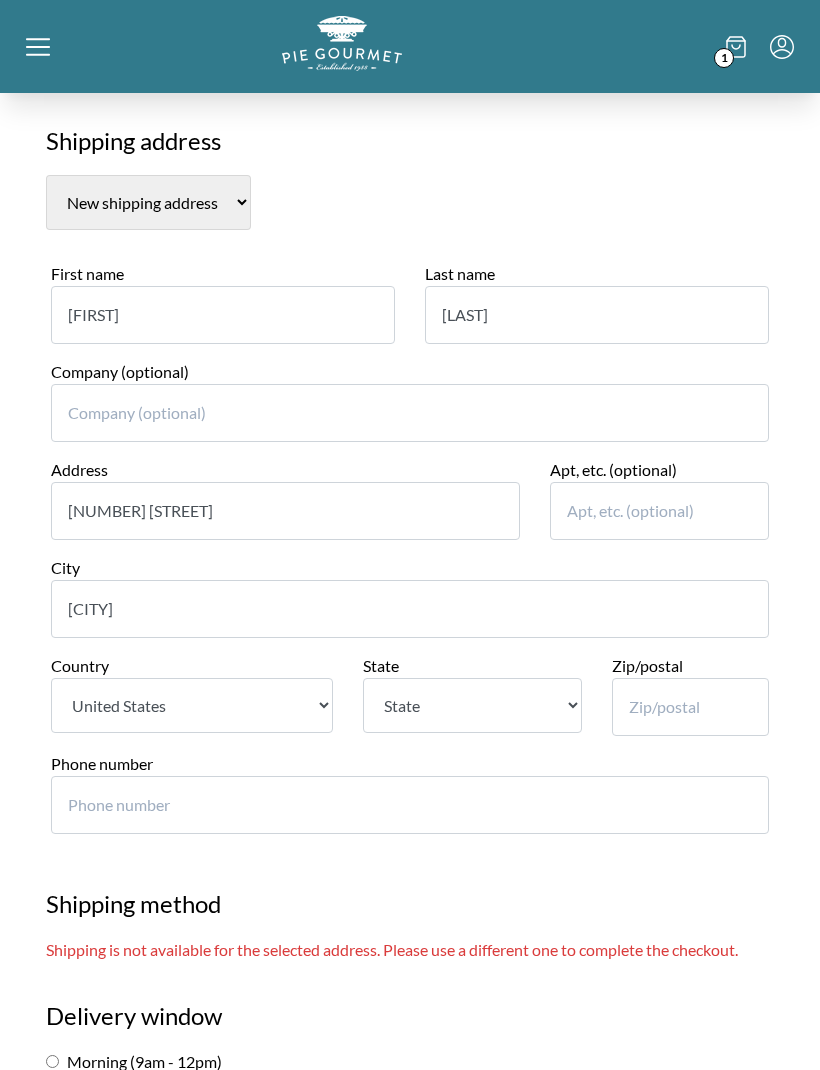 type on "[CITY]" 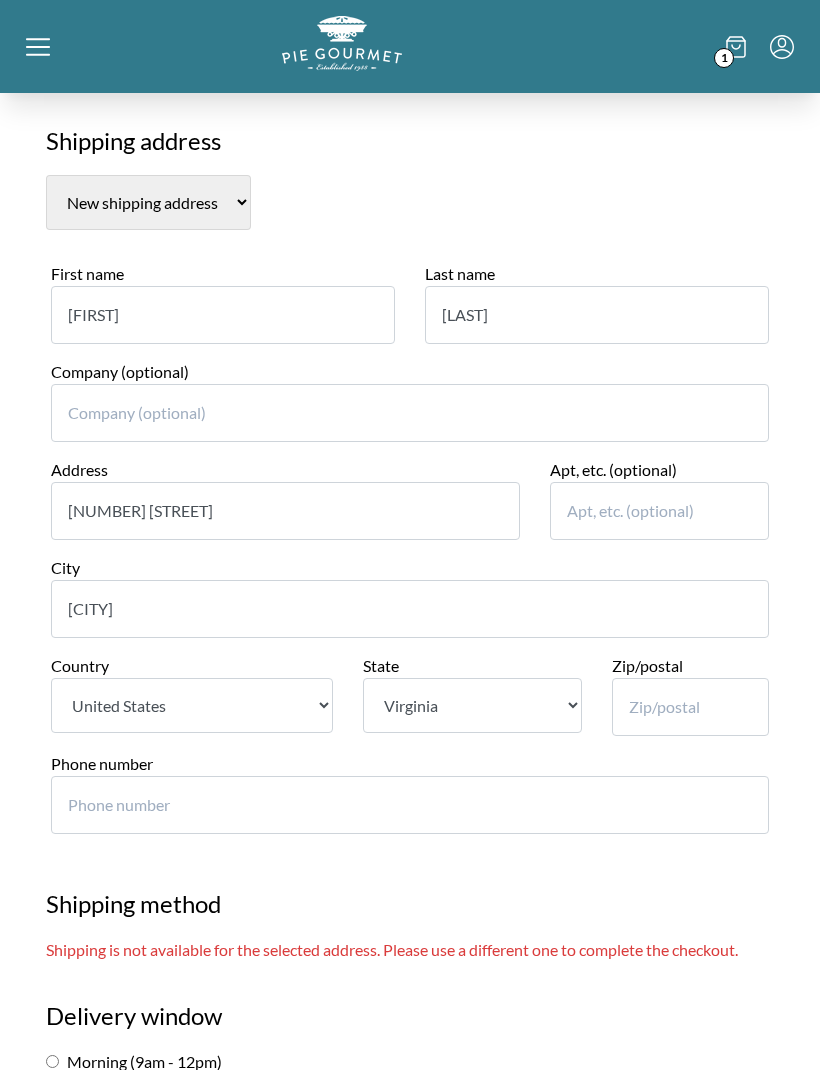 click on "Zip/postal" at bounding box center (690, 707) 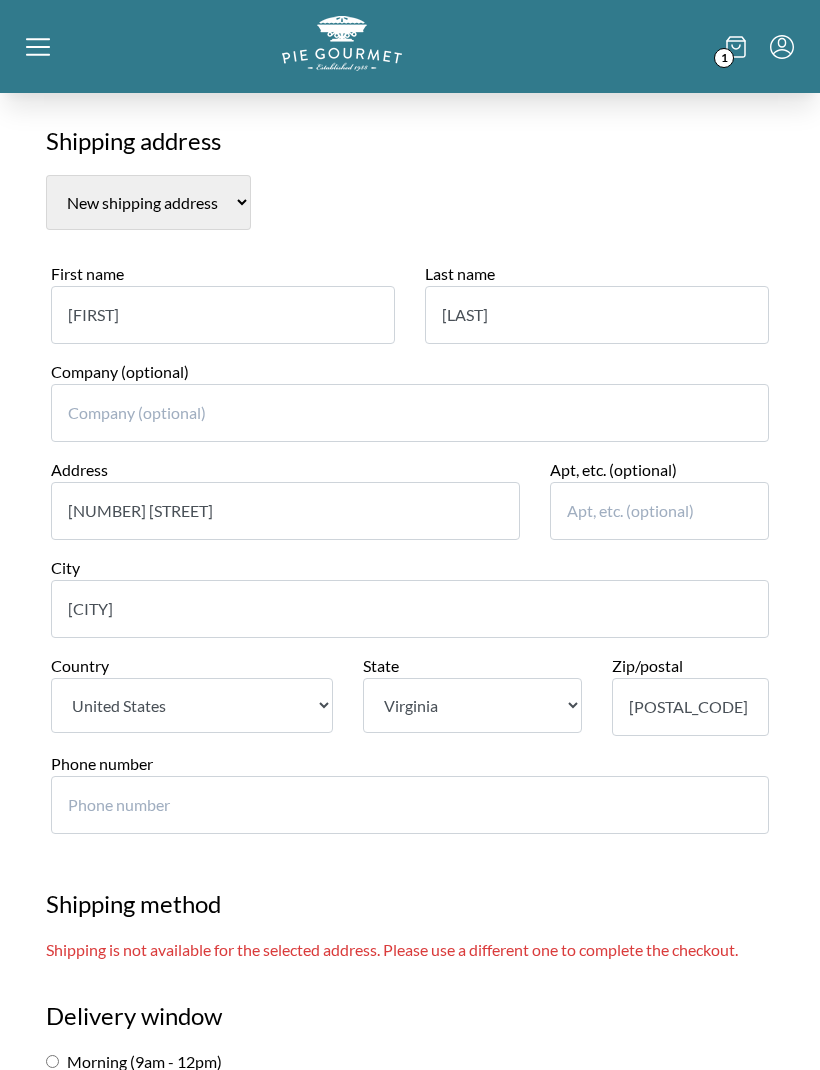 type on "[POSTAL_CODE]" 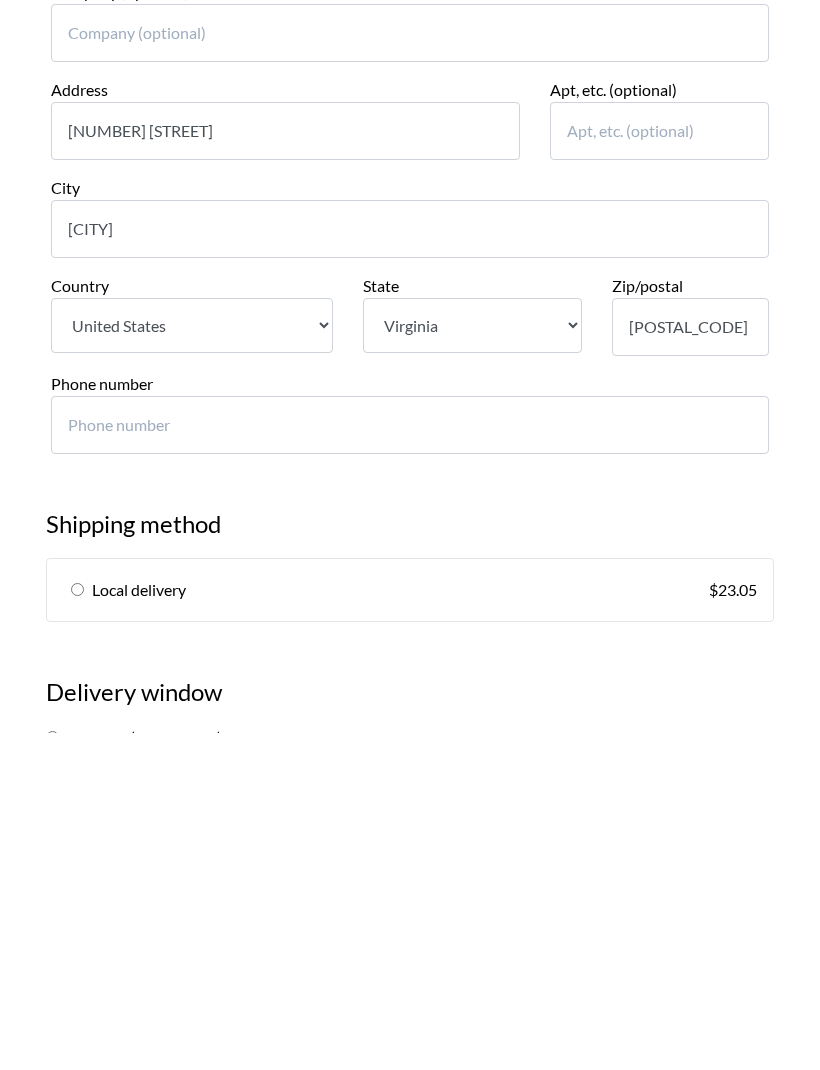 type on "[PHONE]" 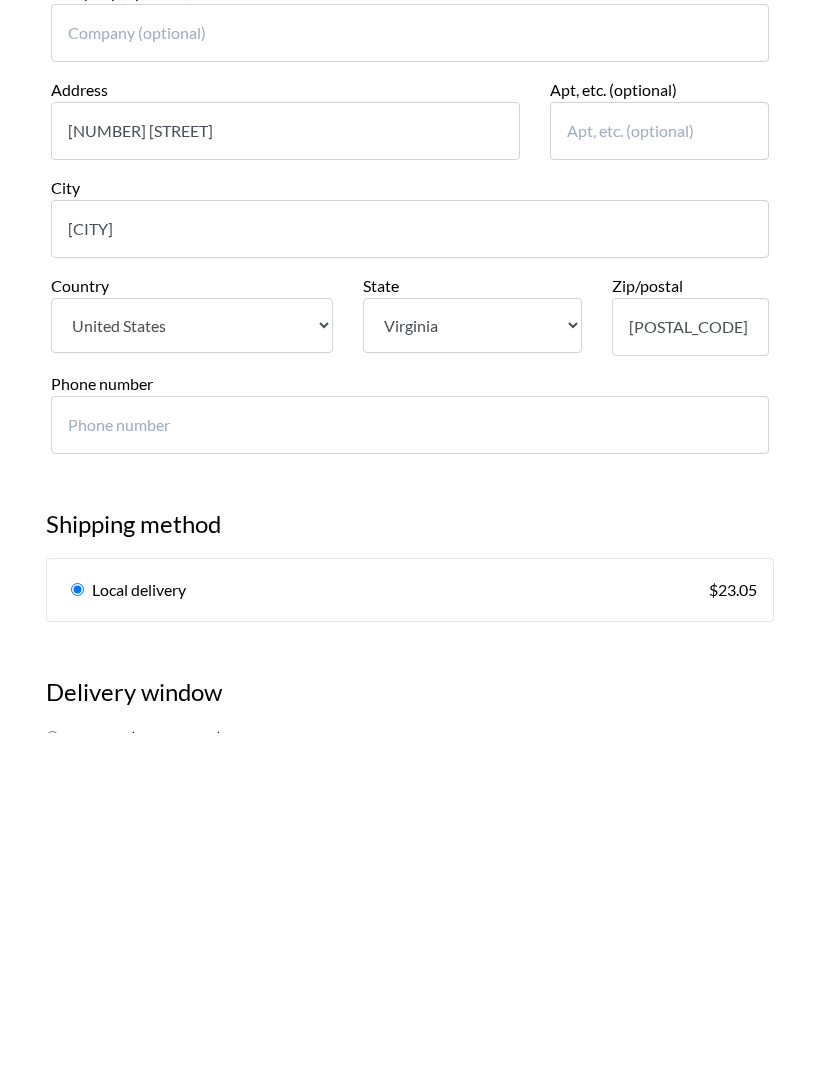 radio on "true" 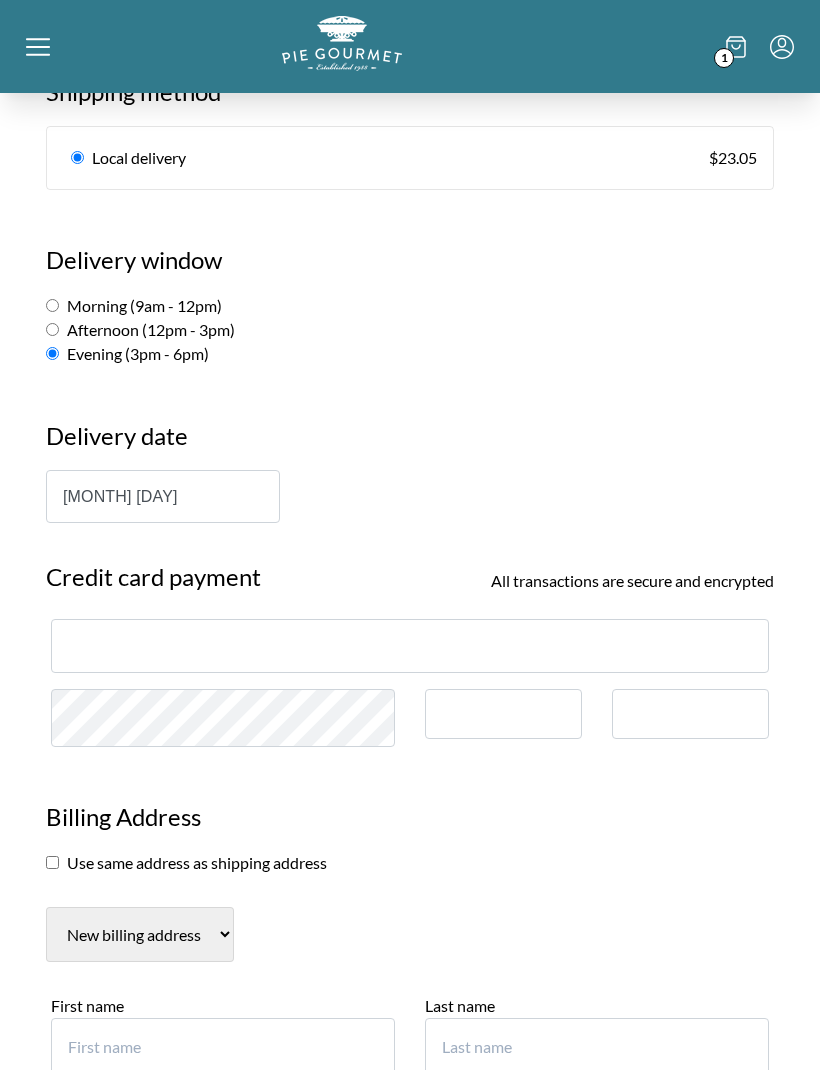 scroll, scrollTop: 1187, scrollLeft: 0, axis: vertical 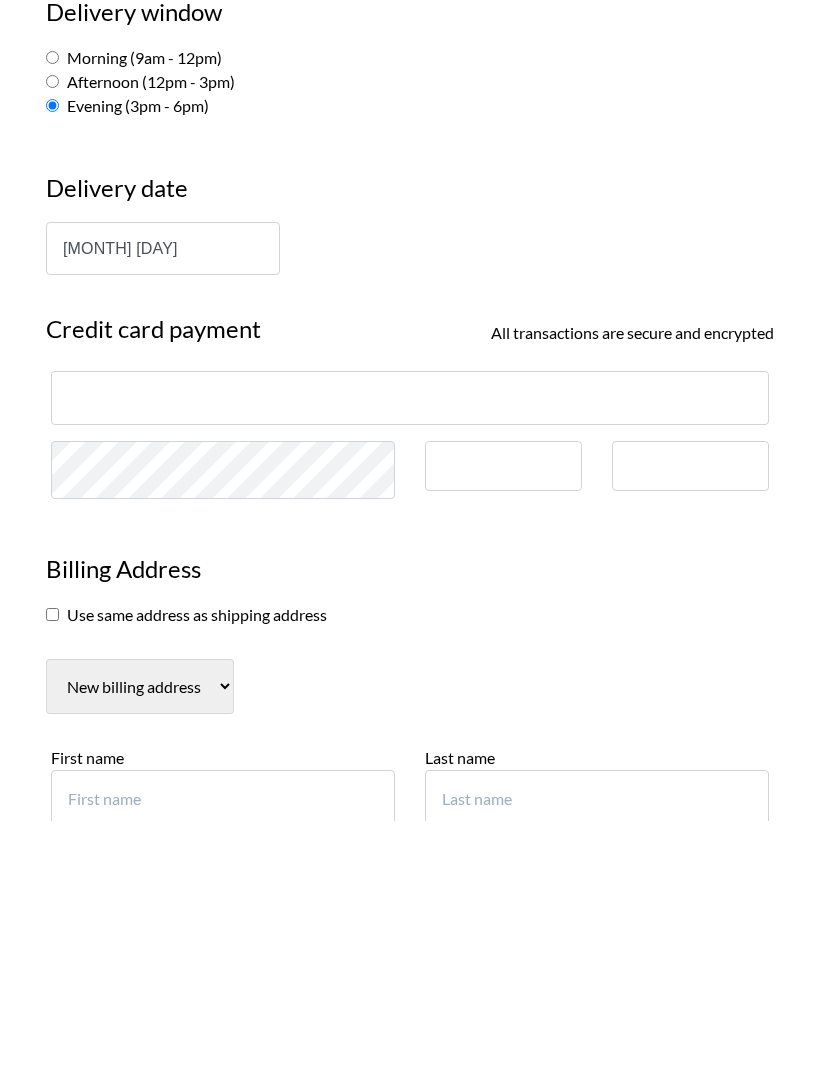 click on "First name" at bounding box center (223, 1048) 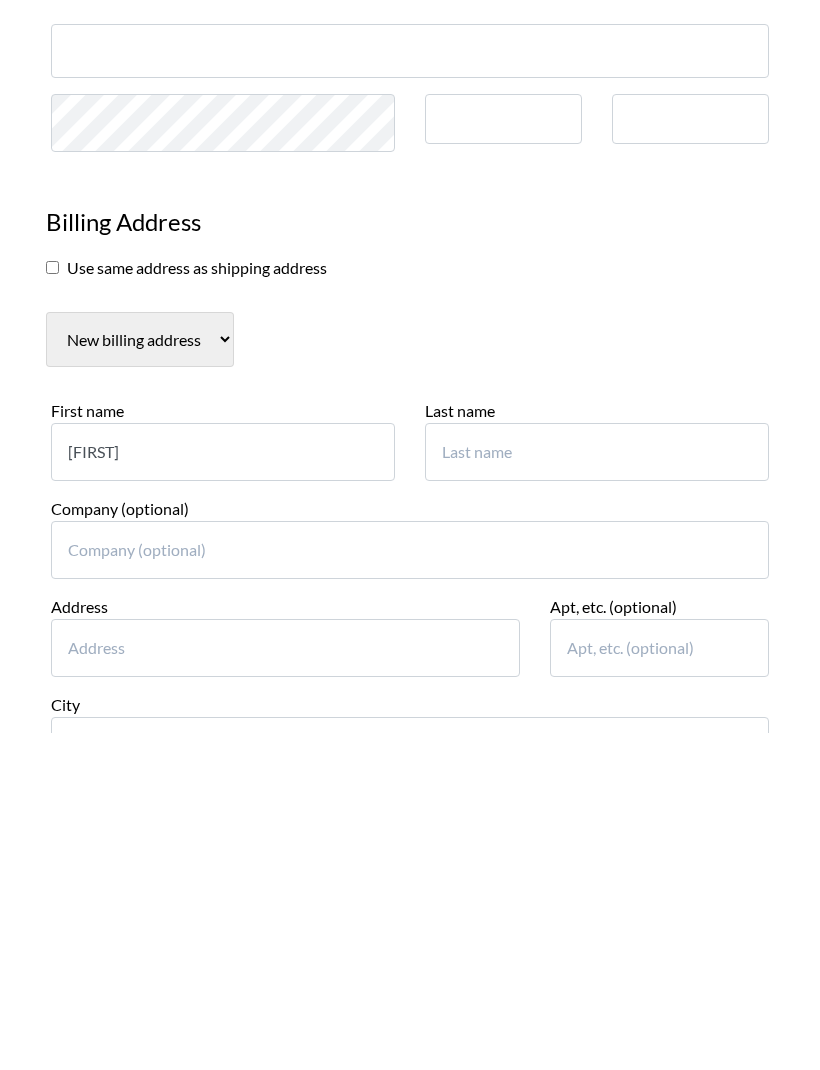type on "[FIRST]" 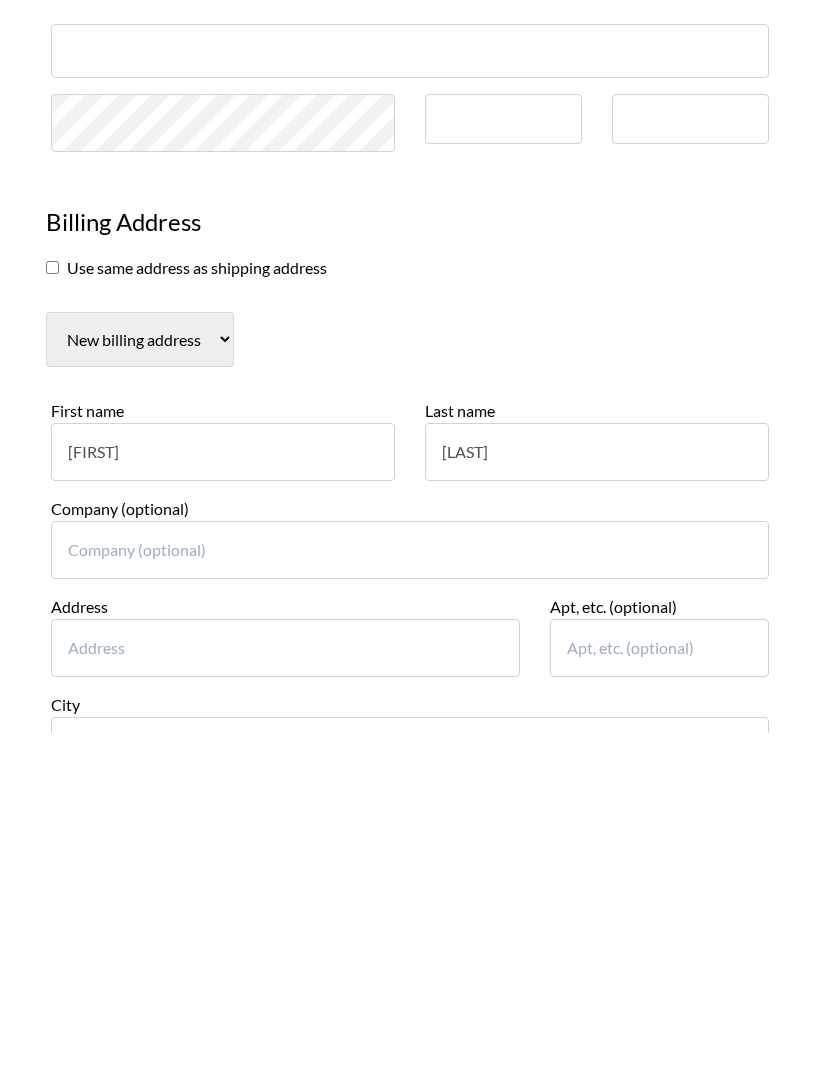 type on "[LAST]" 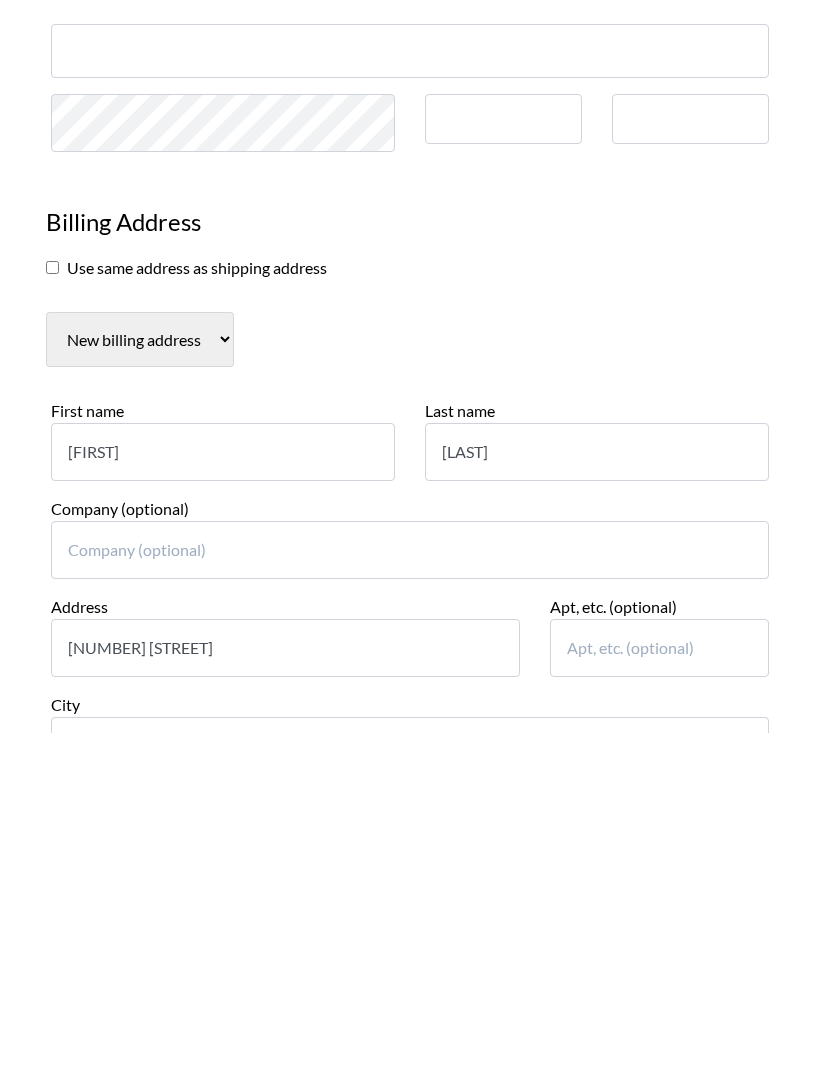 type on "[NUMBER] [STREET]" 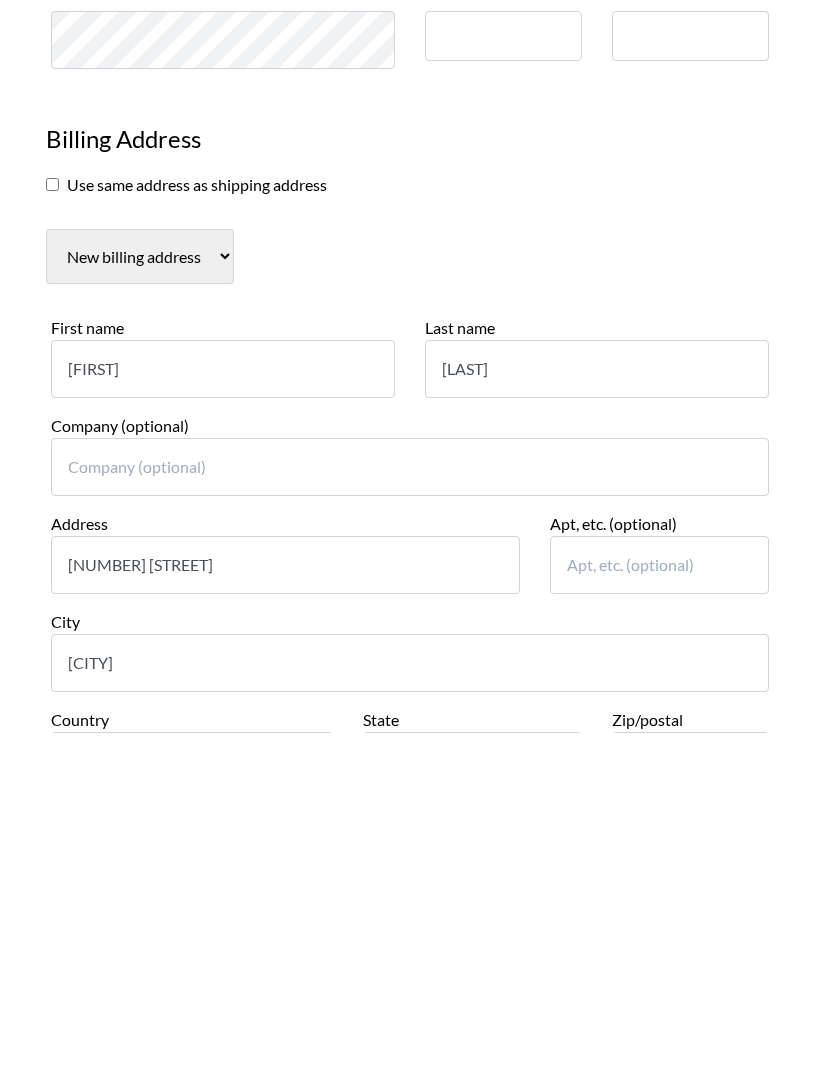 scroll, scrollTop: 1537, scrollLeft: 0, axis: vertical 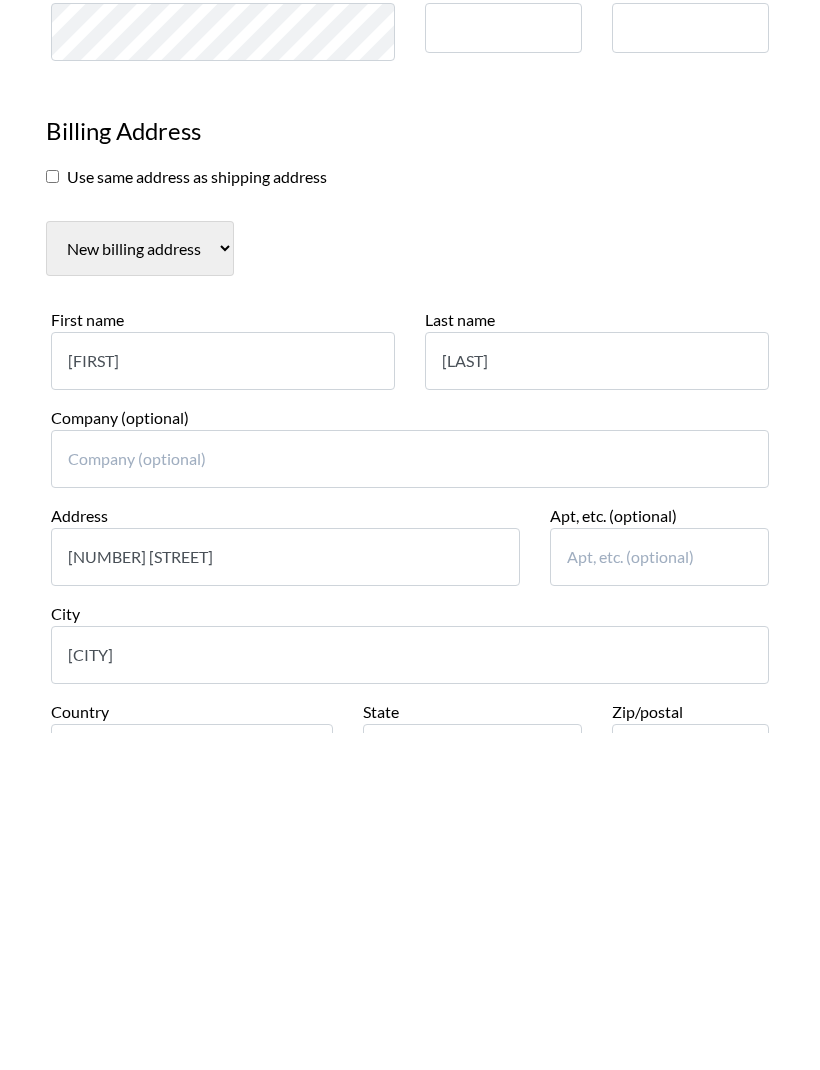 type on "[CITY]" 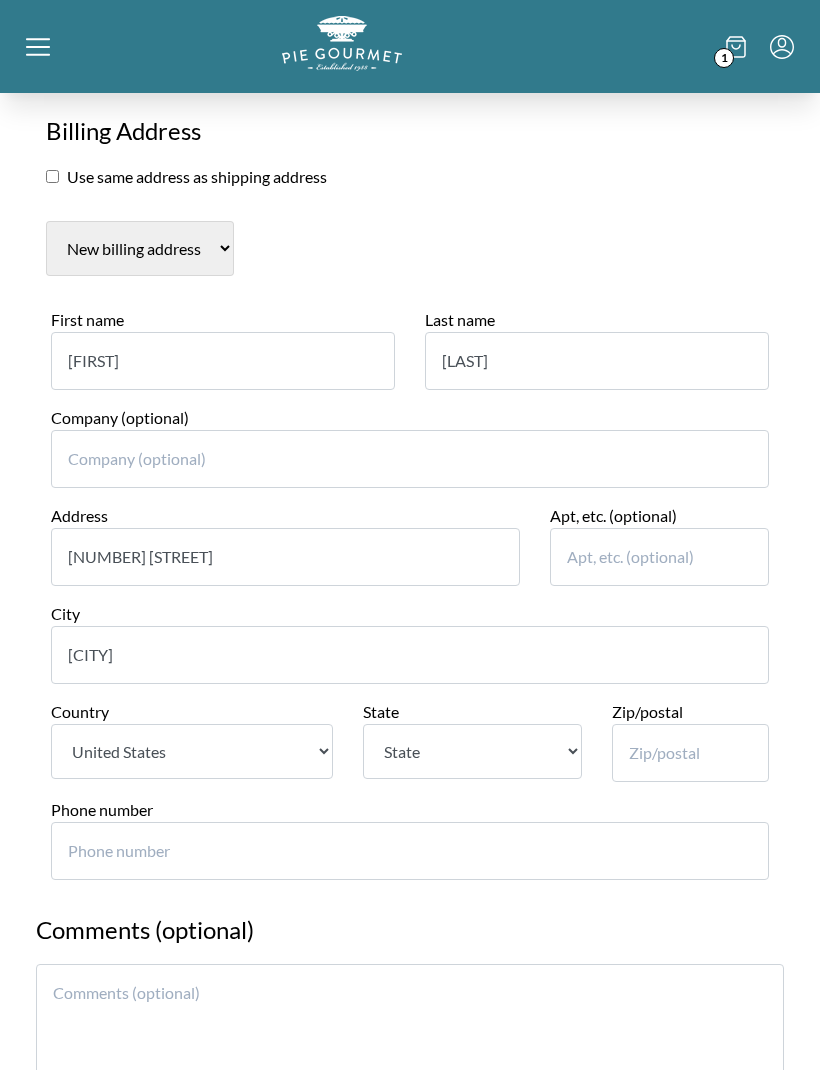 select on "[STATE]" 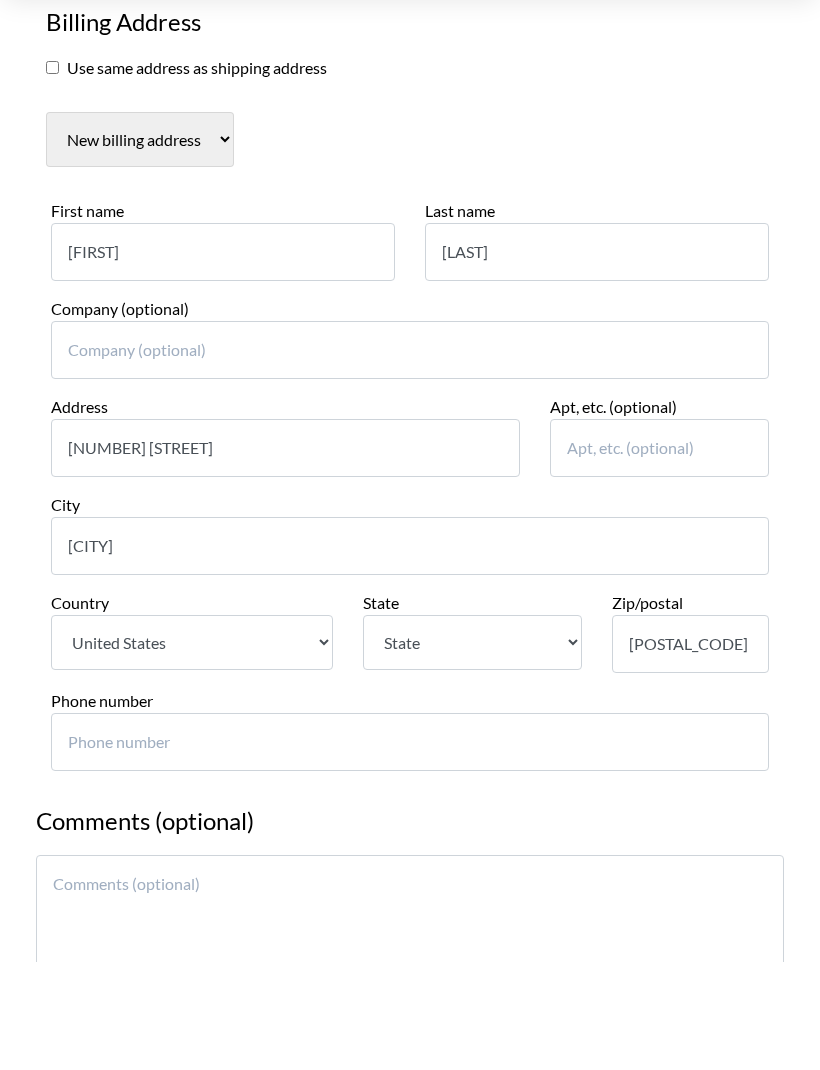 type on "[POSTAL_CODE]" 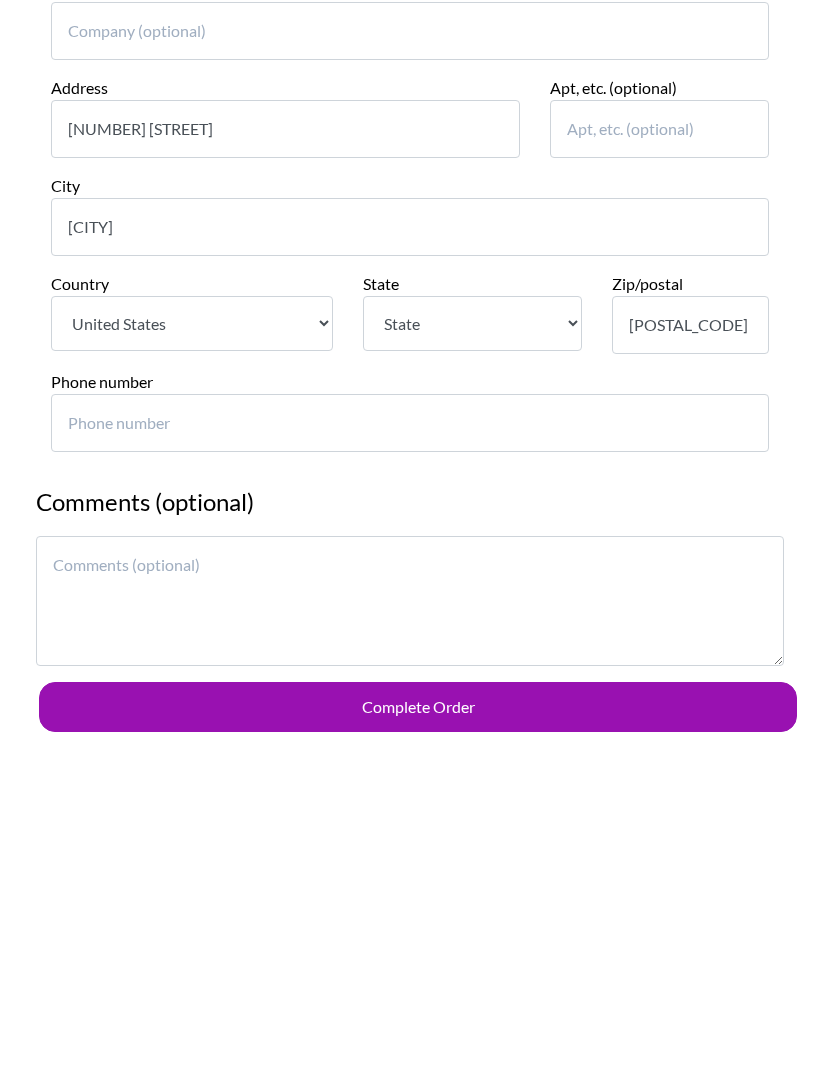 scroll, scrollTop: 1979, scrollLeft: 0, axis: vertical 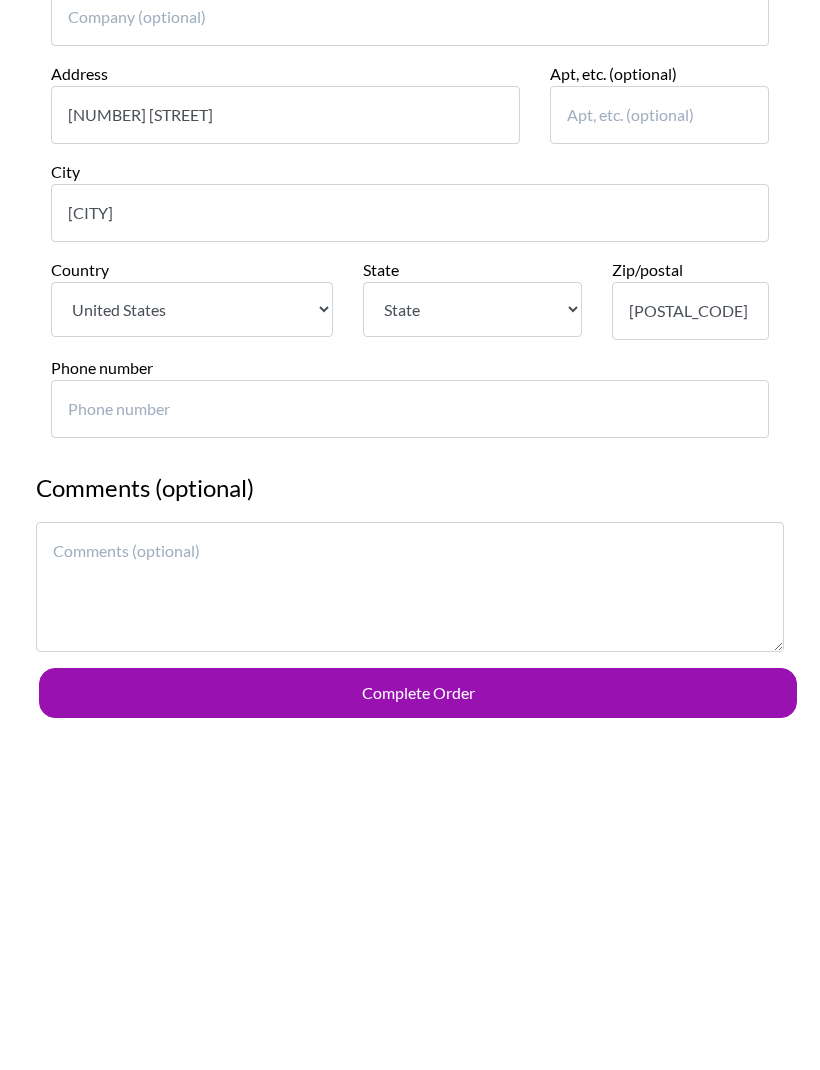 type on "[PHONE]" 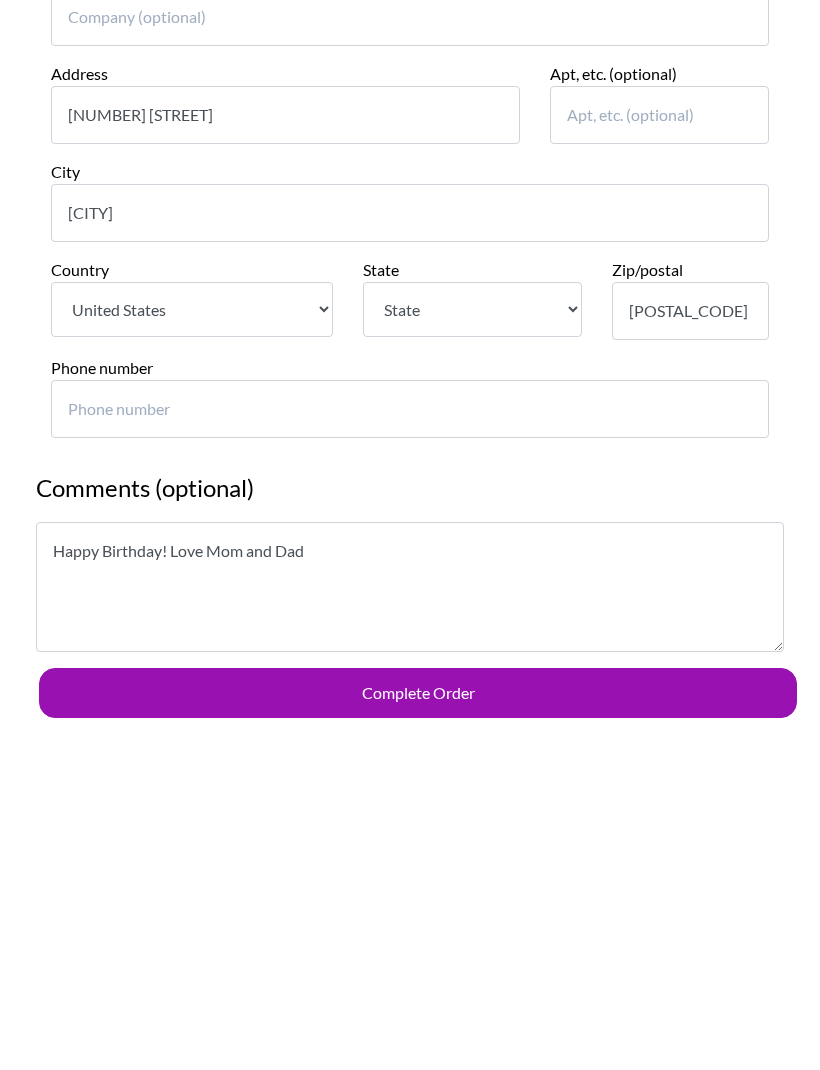 type on "Happy Birthday! Love Mom and Dad" 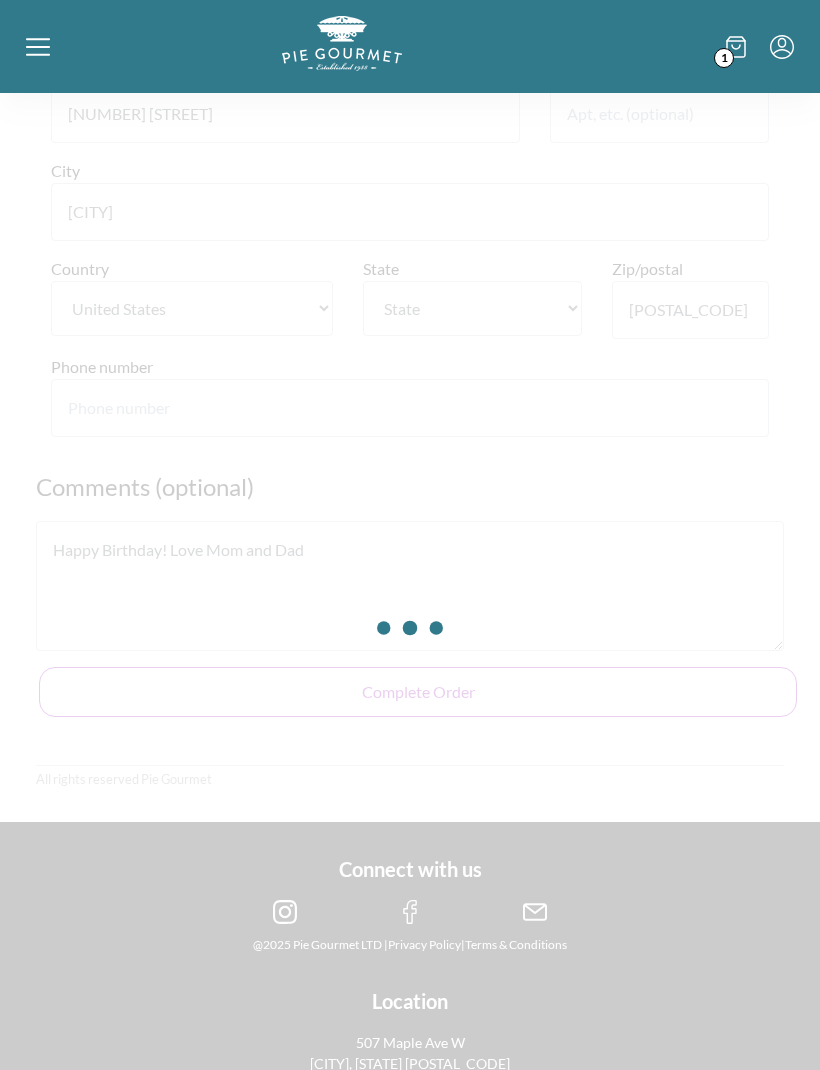 scroll, scrollTop: 0, scrollLeft: 0, axis: both 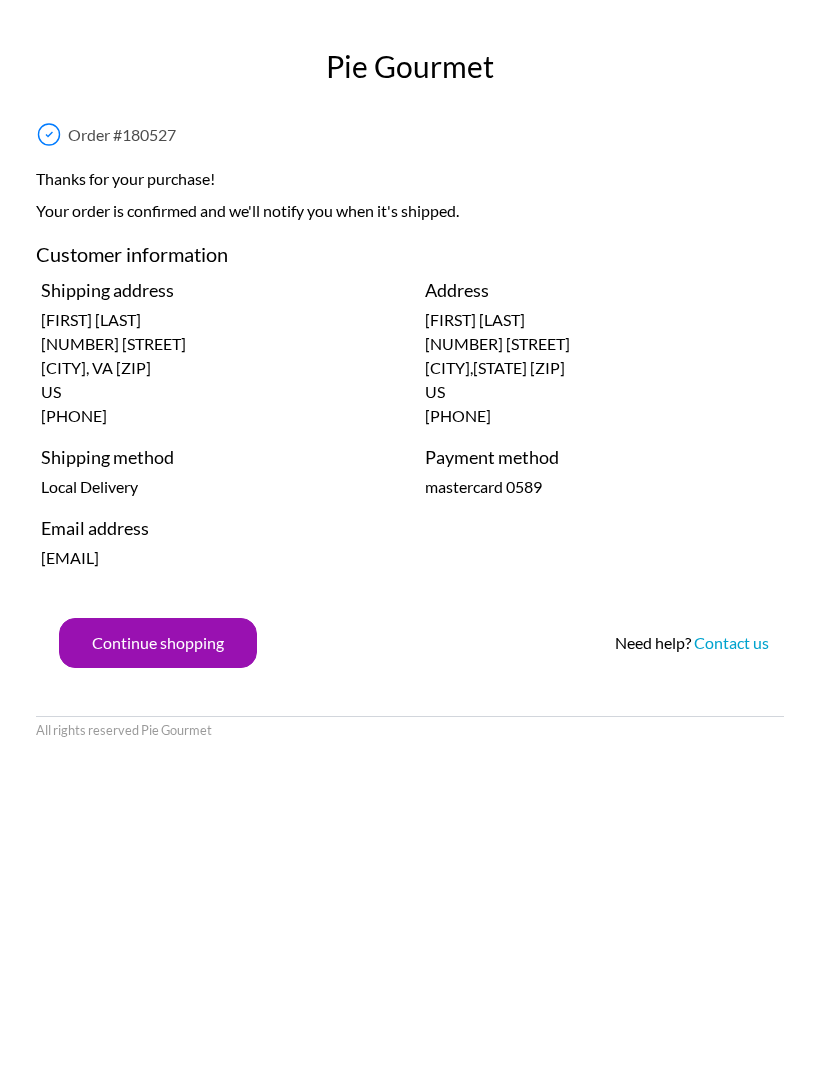 click on "Continue shopping" at bounding box center (158, 643) 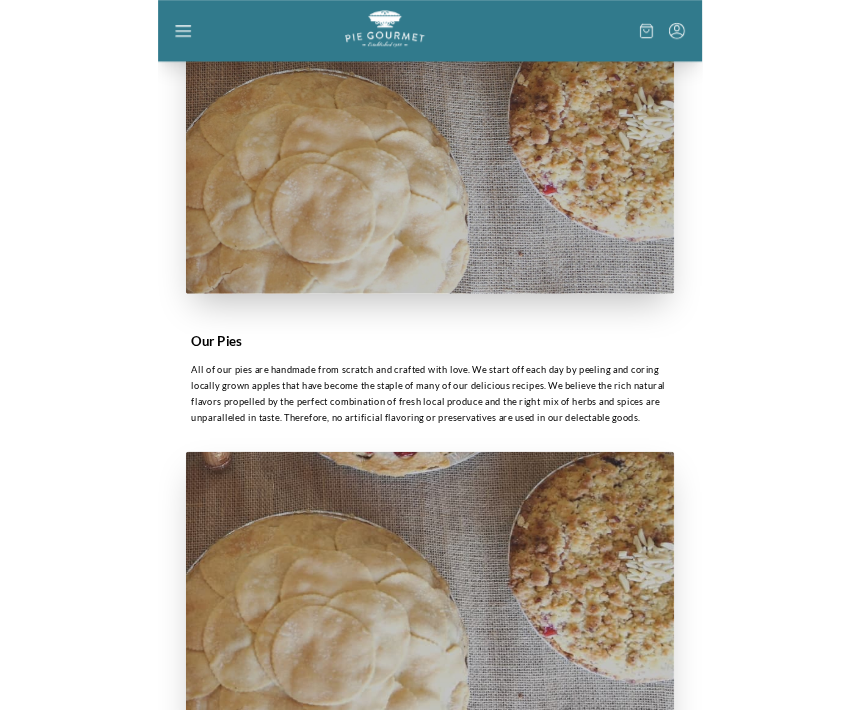 scroll, scrollTop: 784, scrollLeft: 0, axis: vertical 